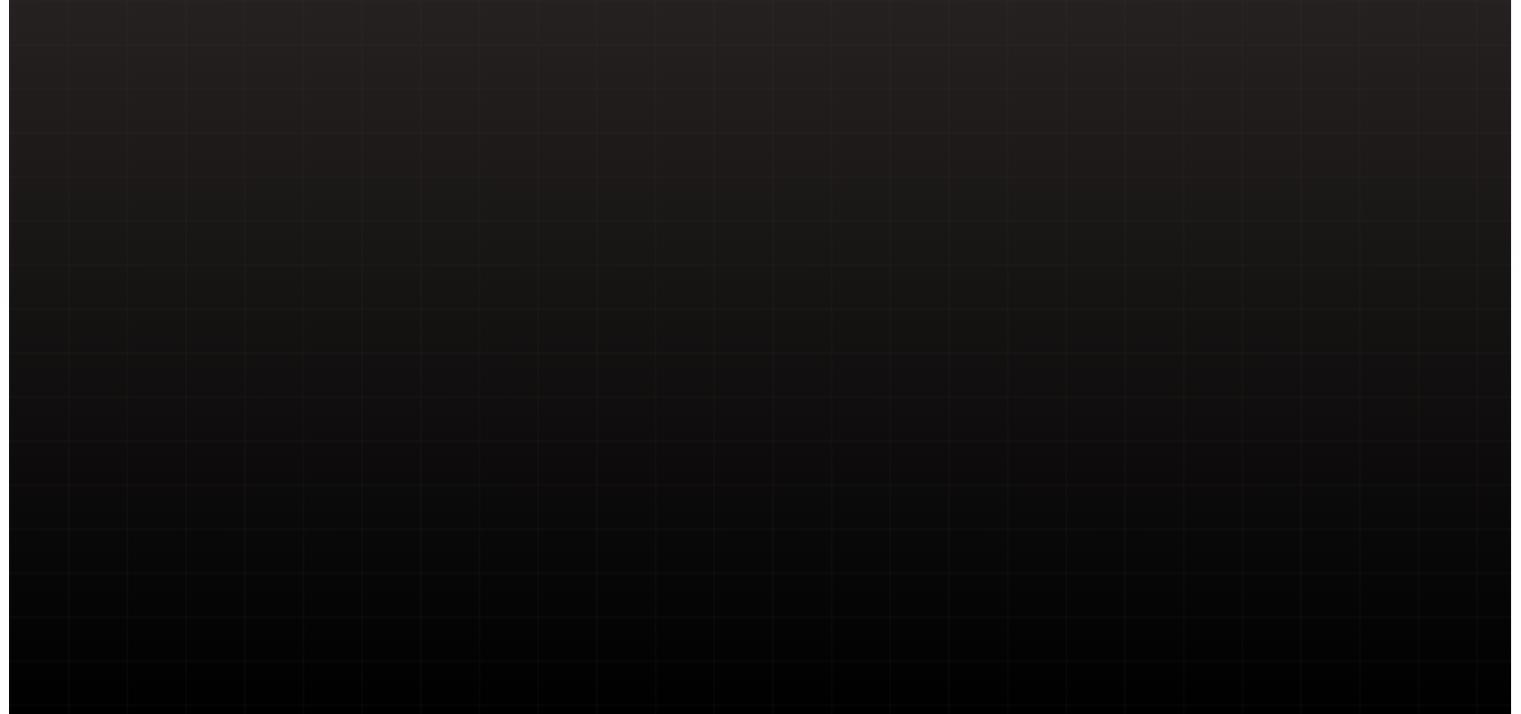 scroll, scrollTop: 0, scrollLeft: 0, axis: both 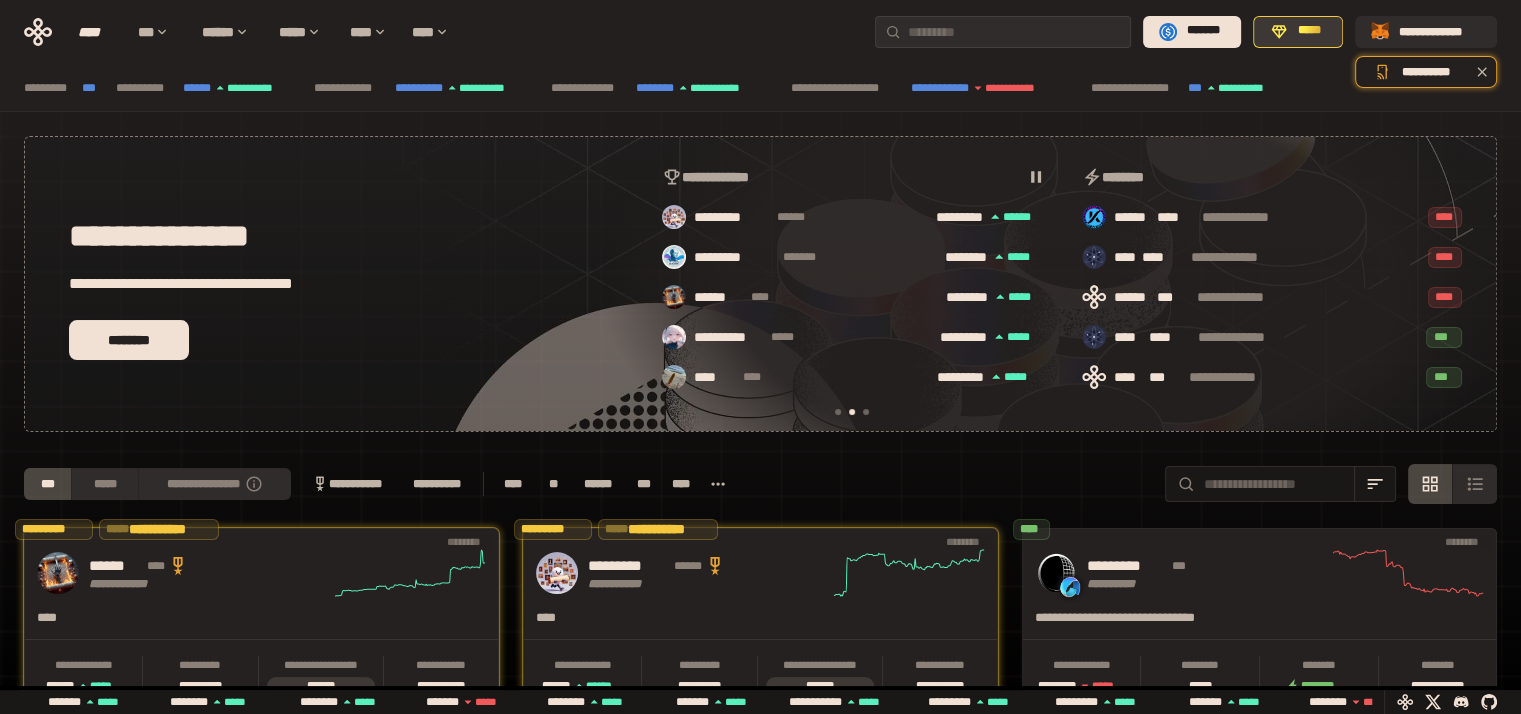 click on "*****" at bounding box center (1308, 31) 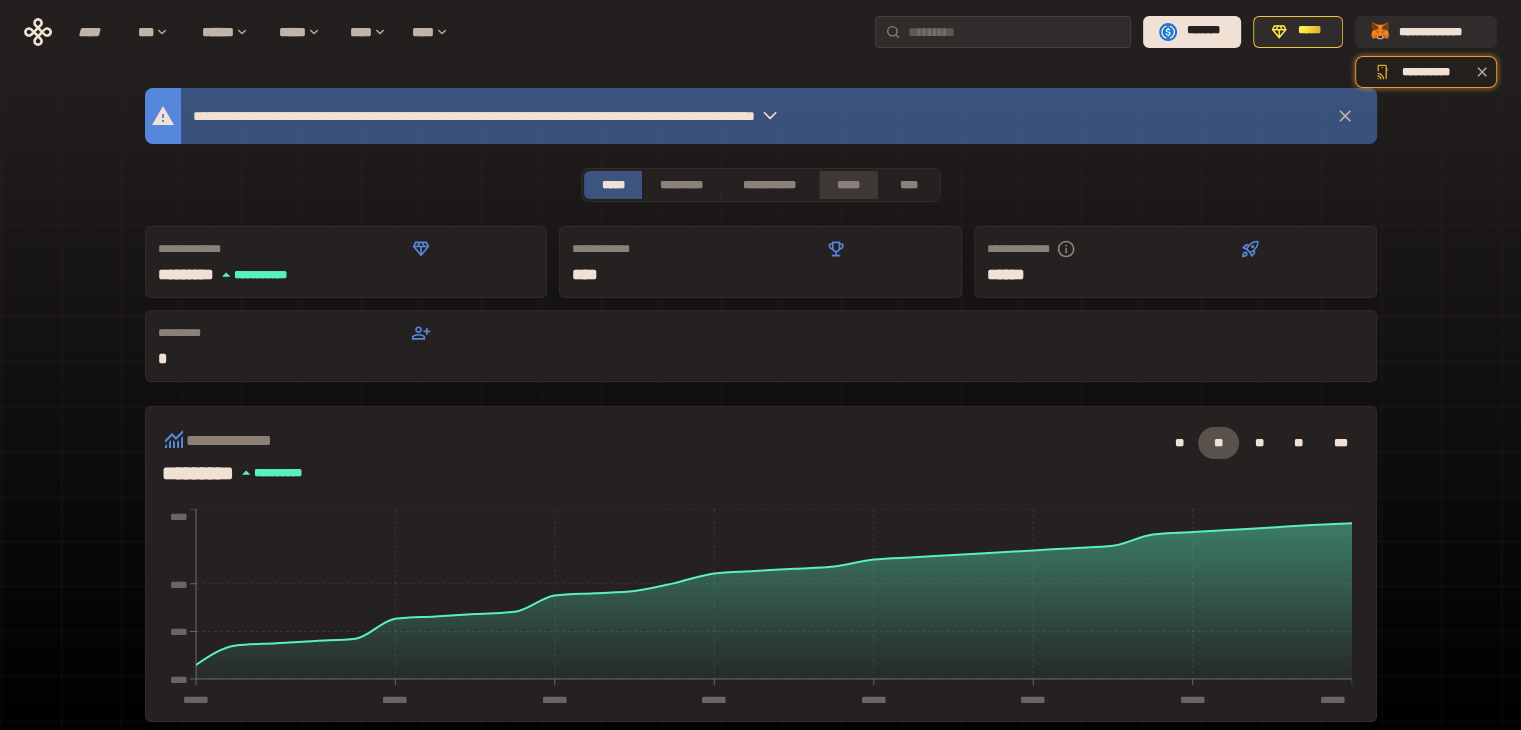 click on "*****" at bounding box center (849, 185) 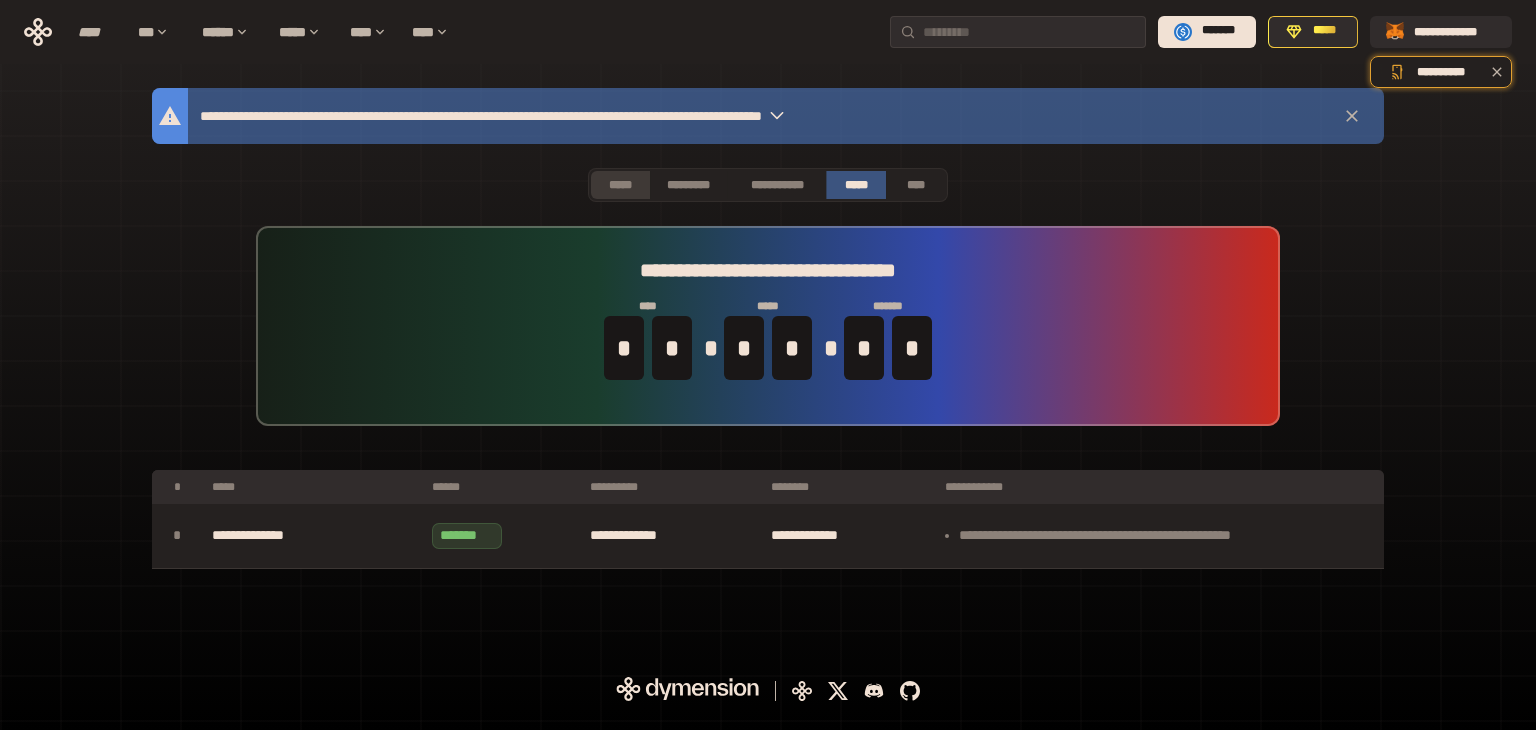 click on "*****" at bounding box center [620, 185] 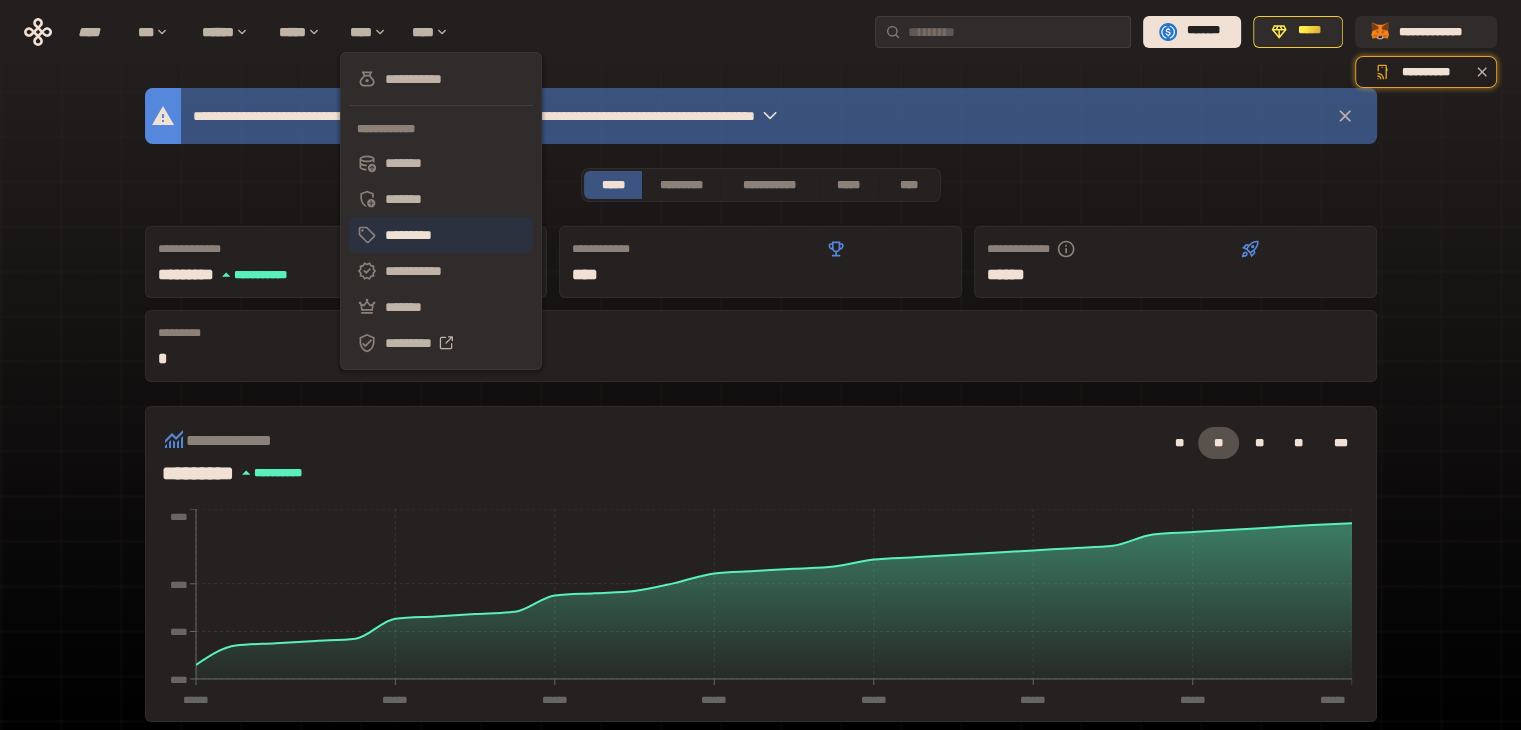 click on "*********" at bounding box center (441, 235) 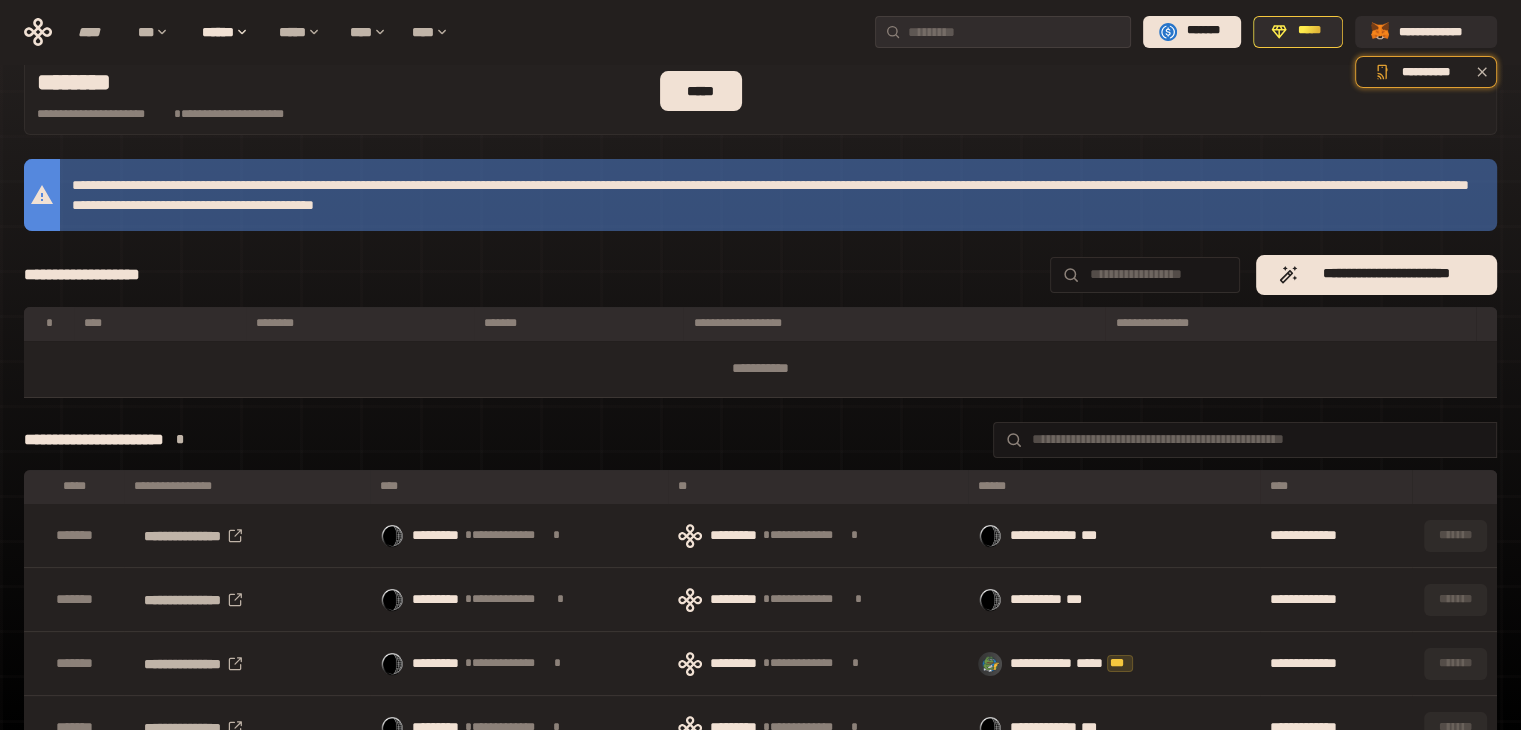scroll, scrollTop: 0, scrollLeft: 0, axis: both 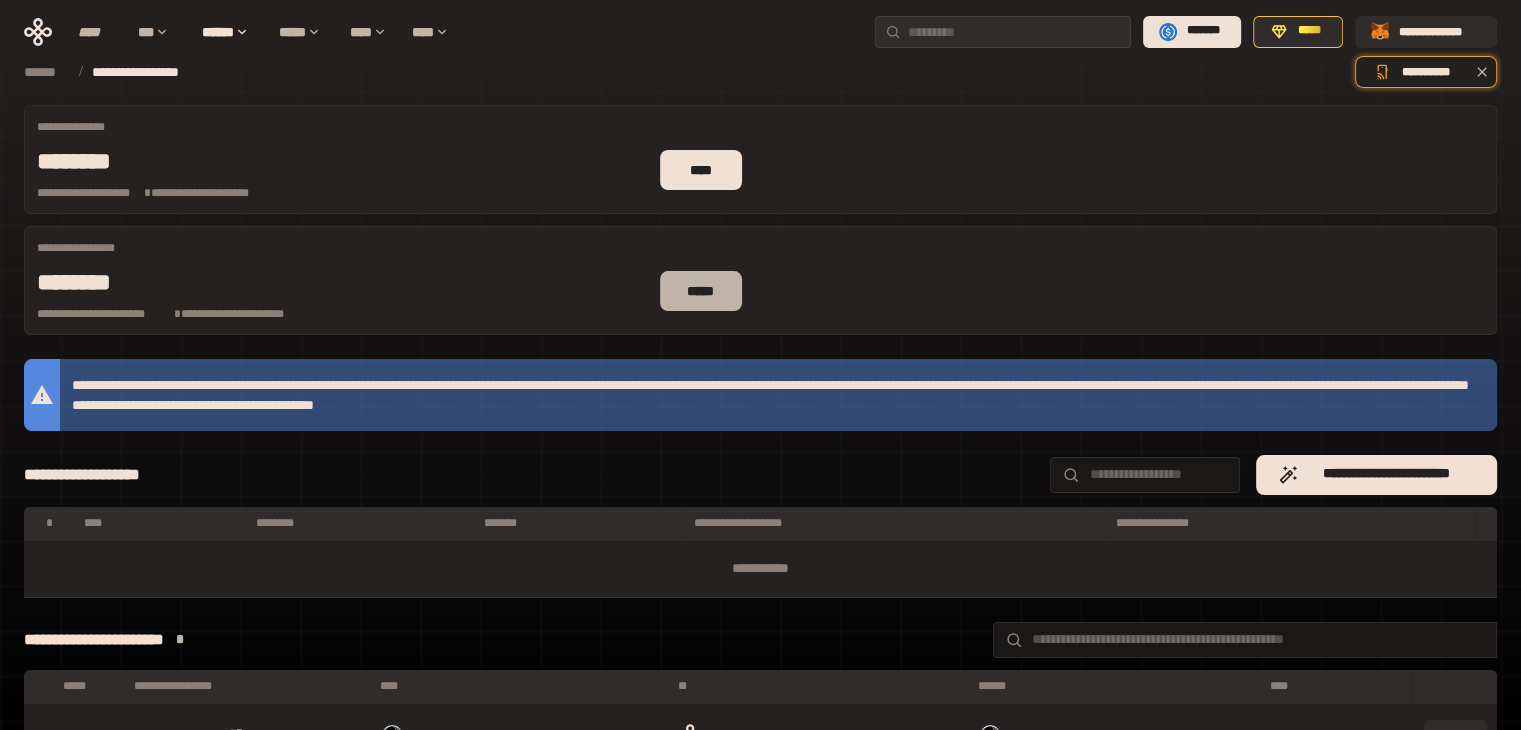 click on "*****" at bounding box center (701, 291) 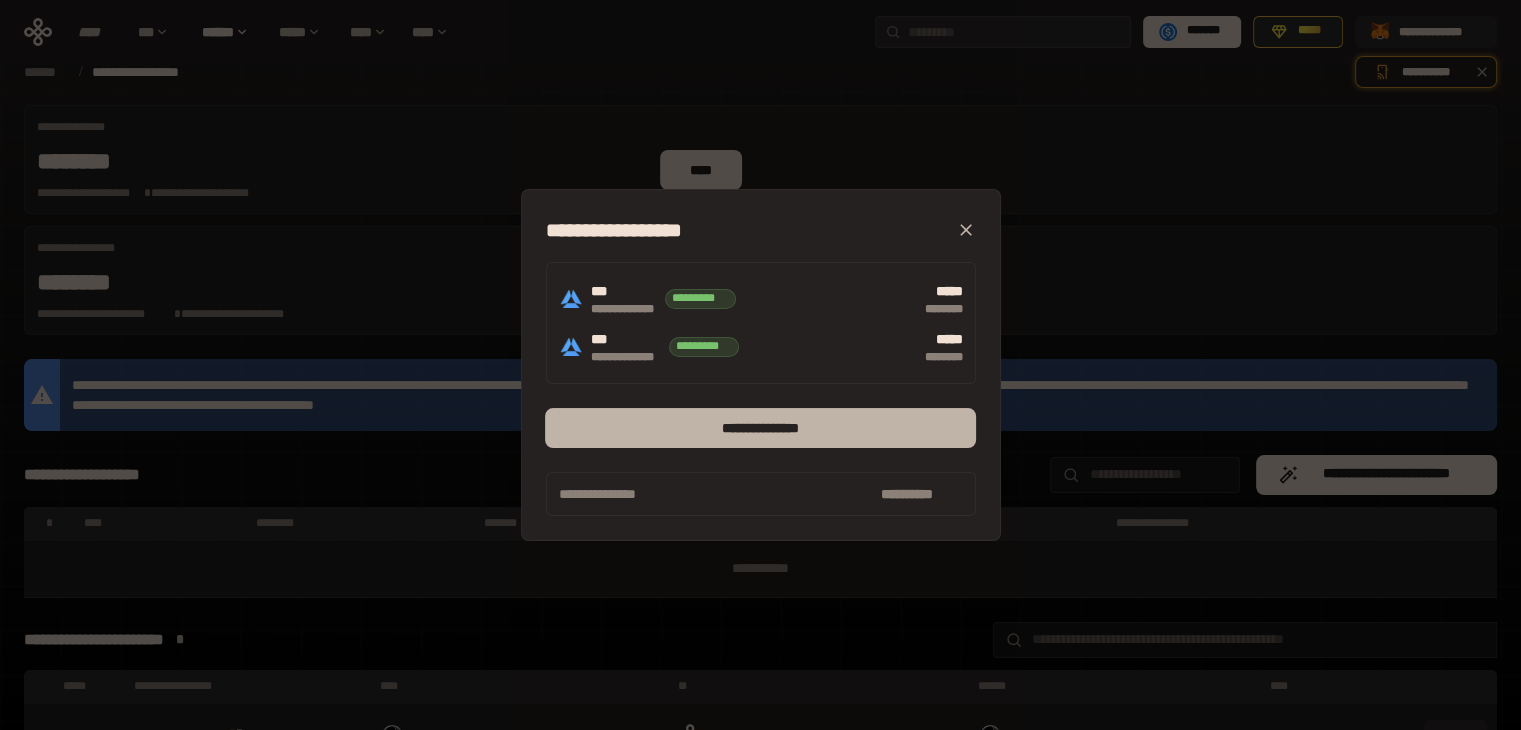 click on "**********" at bounding box center (760, 428) 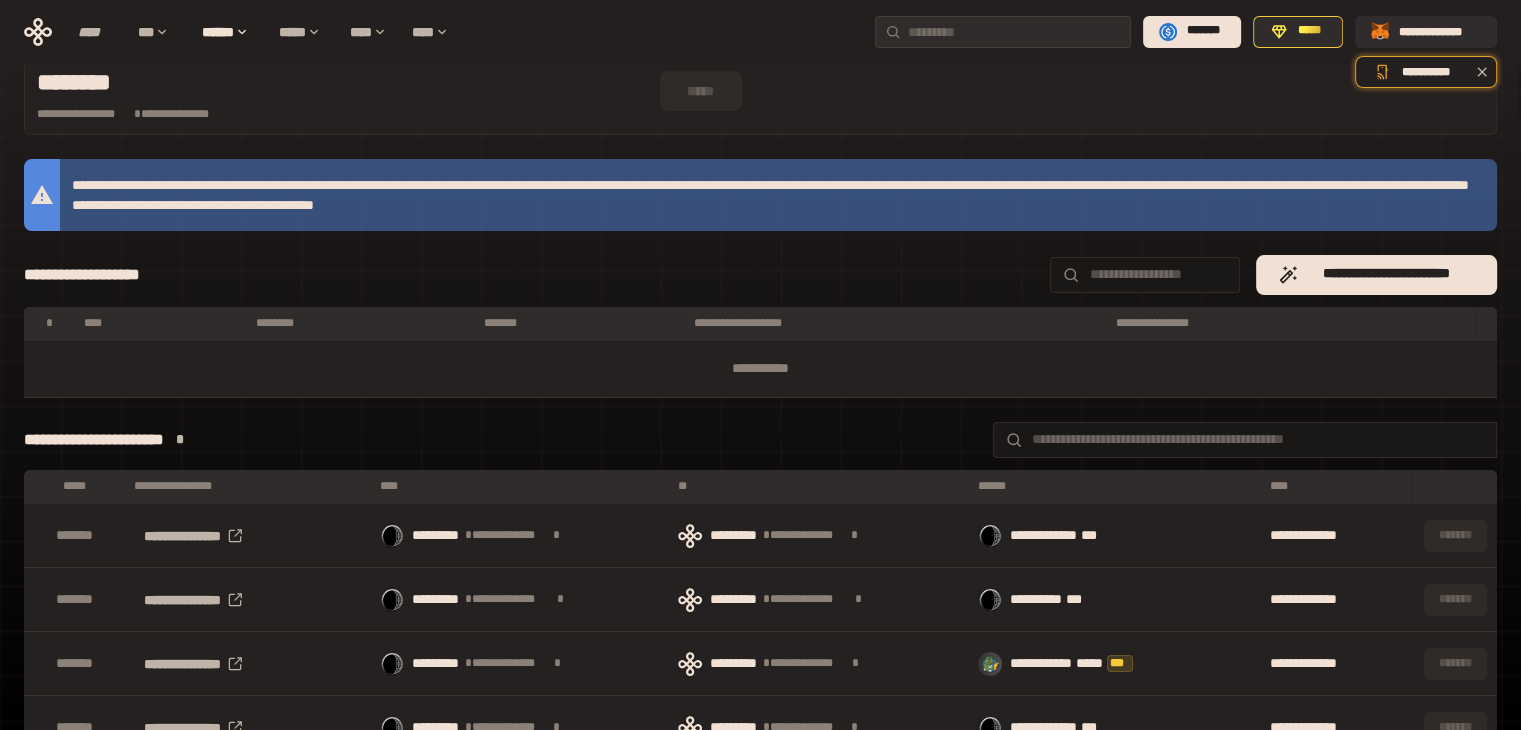 scroll, scrollTop: 0, scrollLeft: 0, axis: both 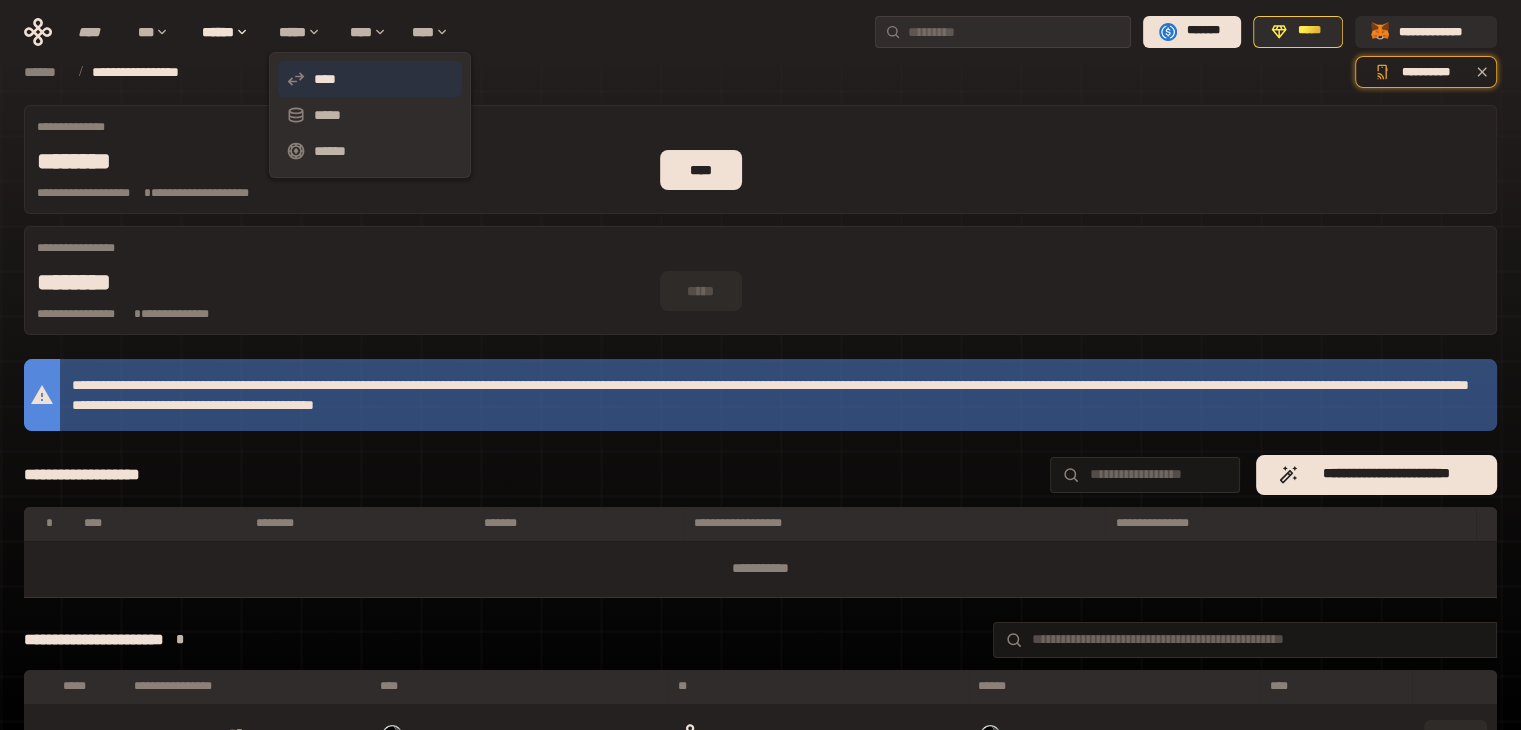 click on "****" at bounding box center (370, 79) 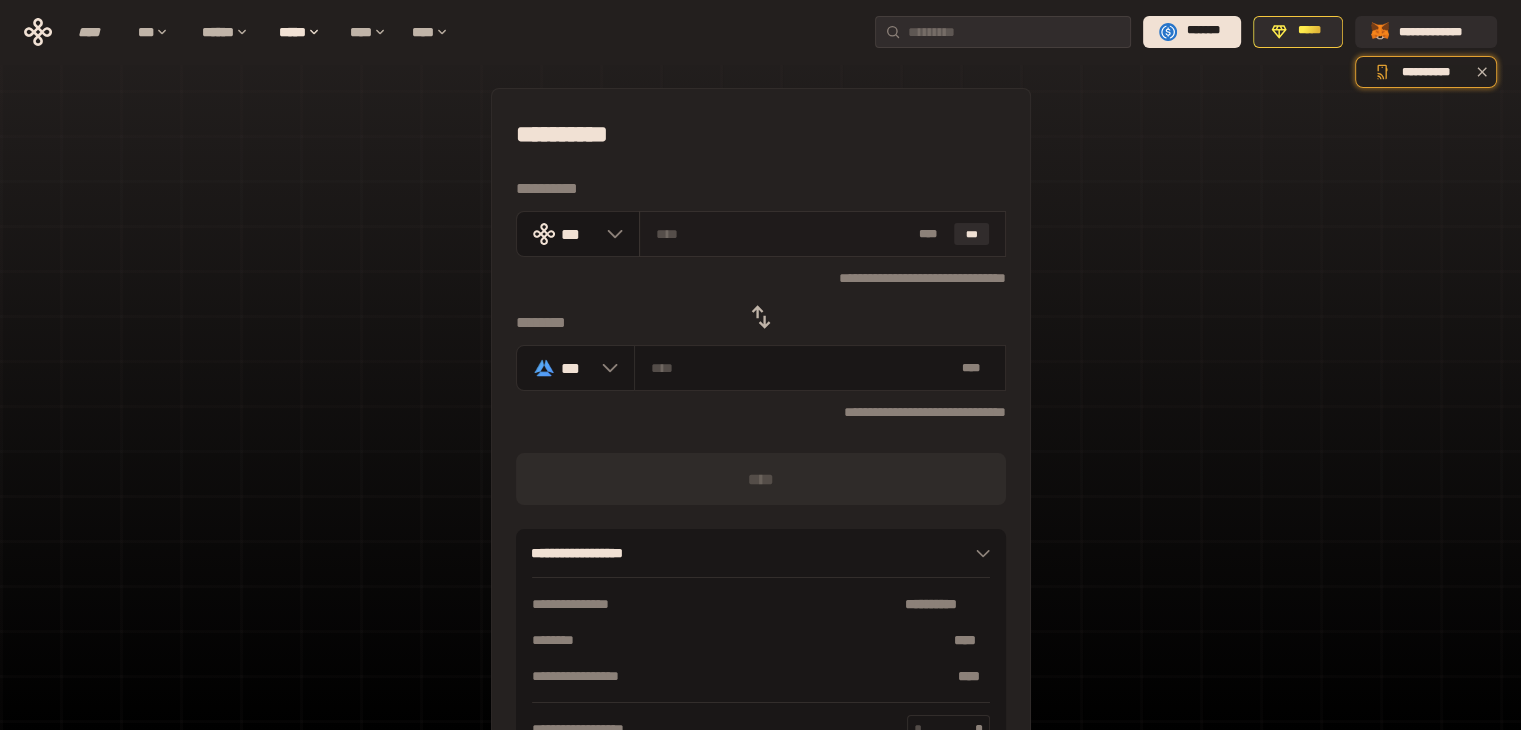 click at bounding box center [783, 234] 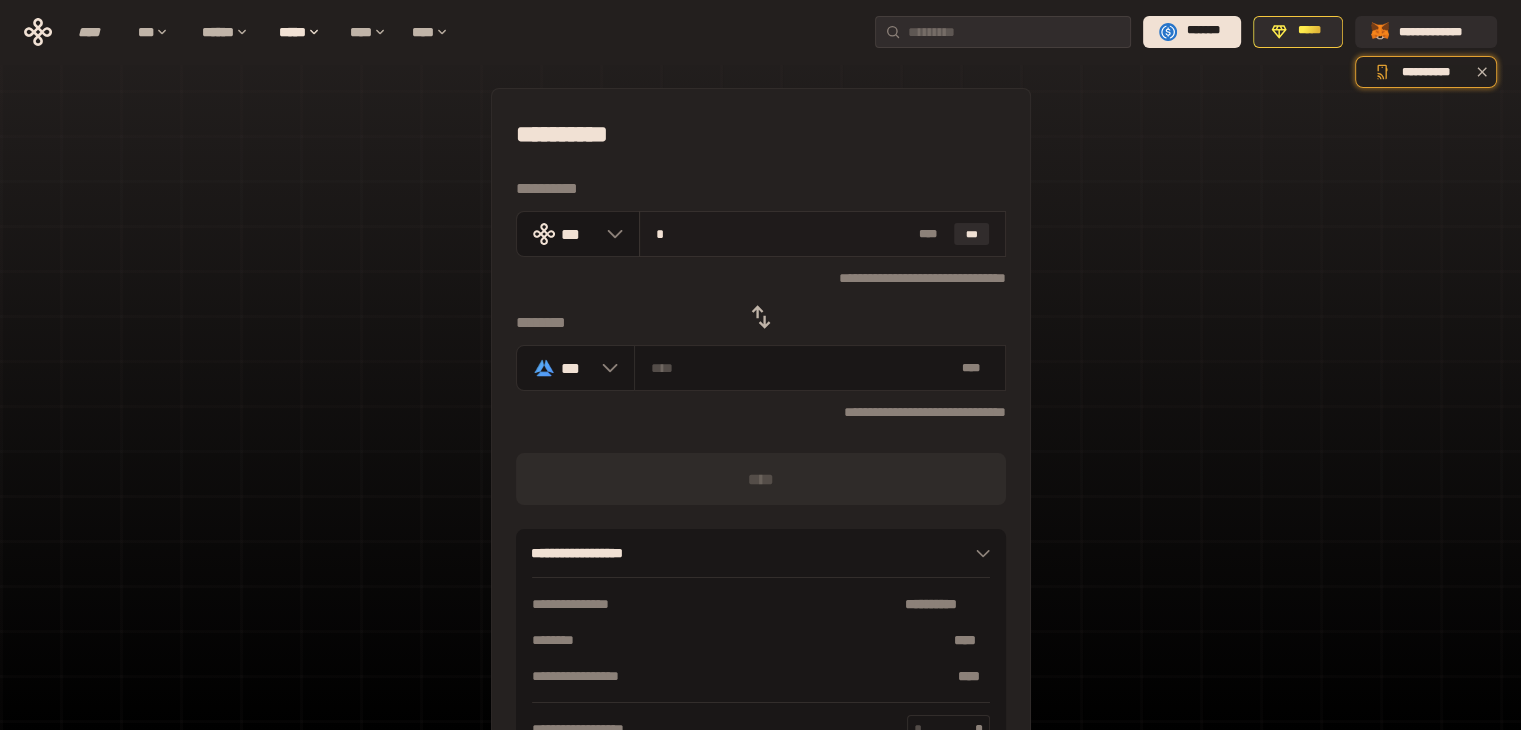 type on "**********" 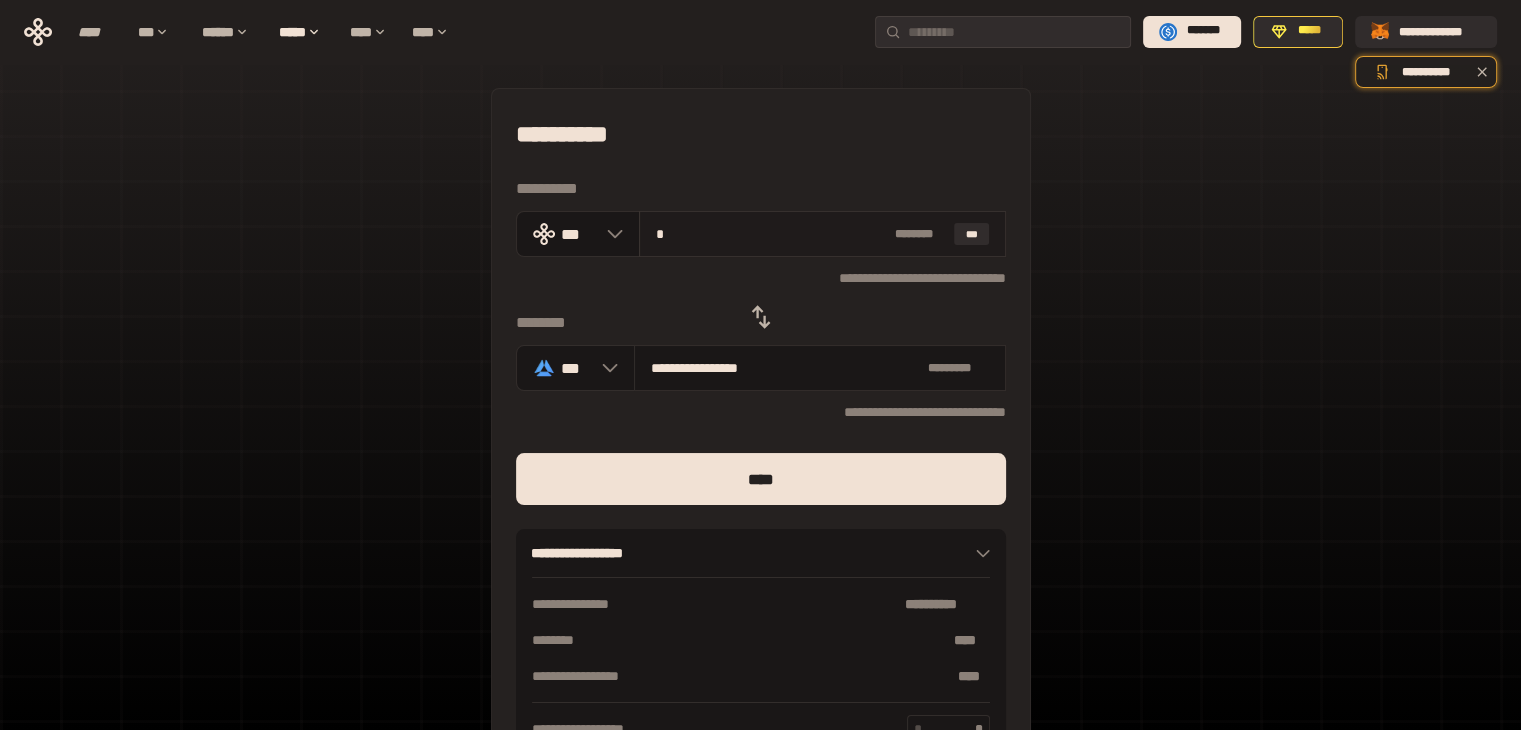 type on "**" 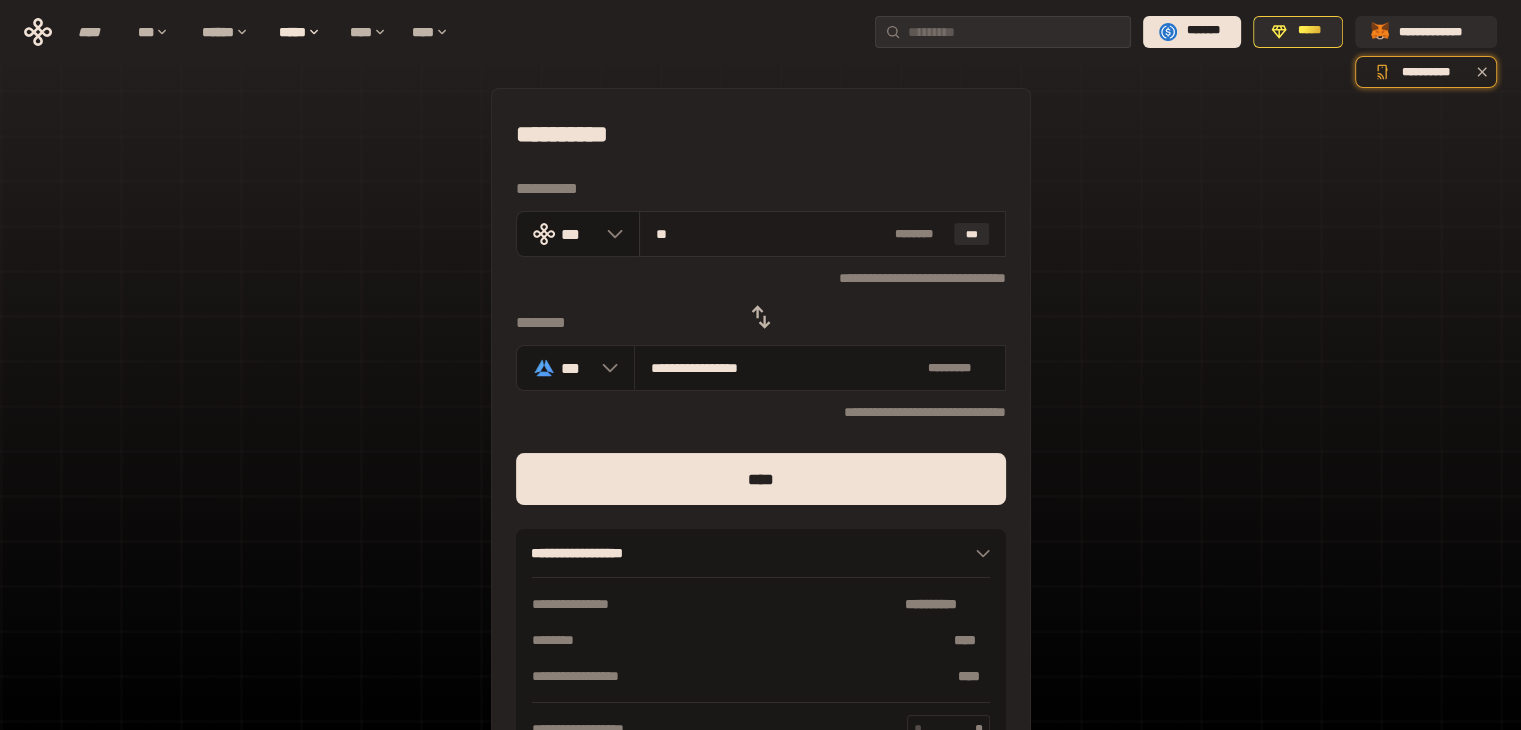 type on "**********" 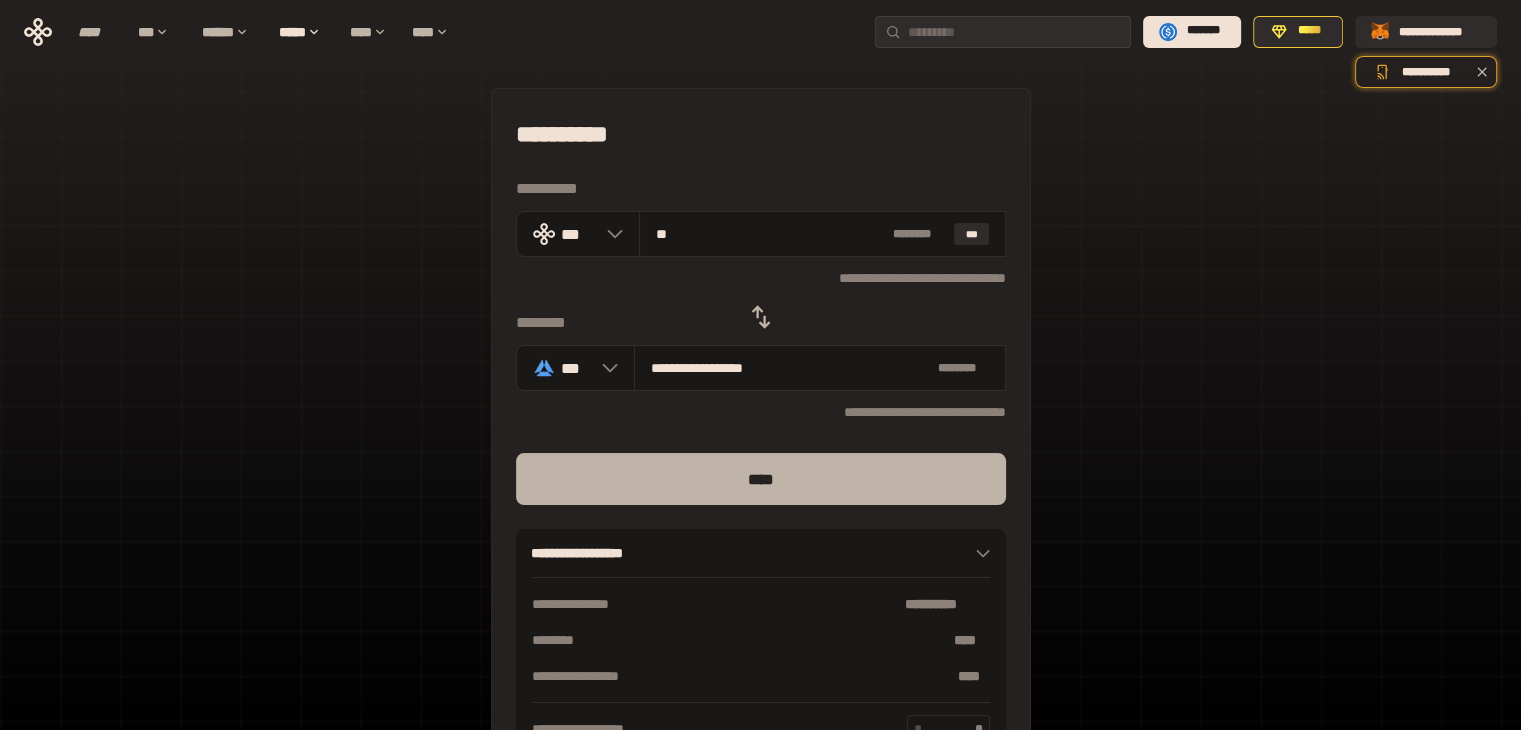 type on "**" 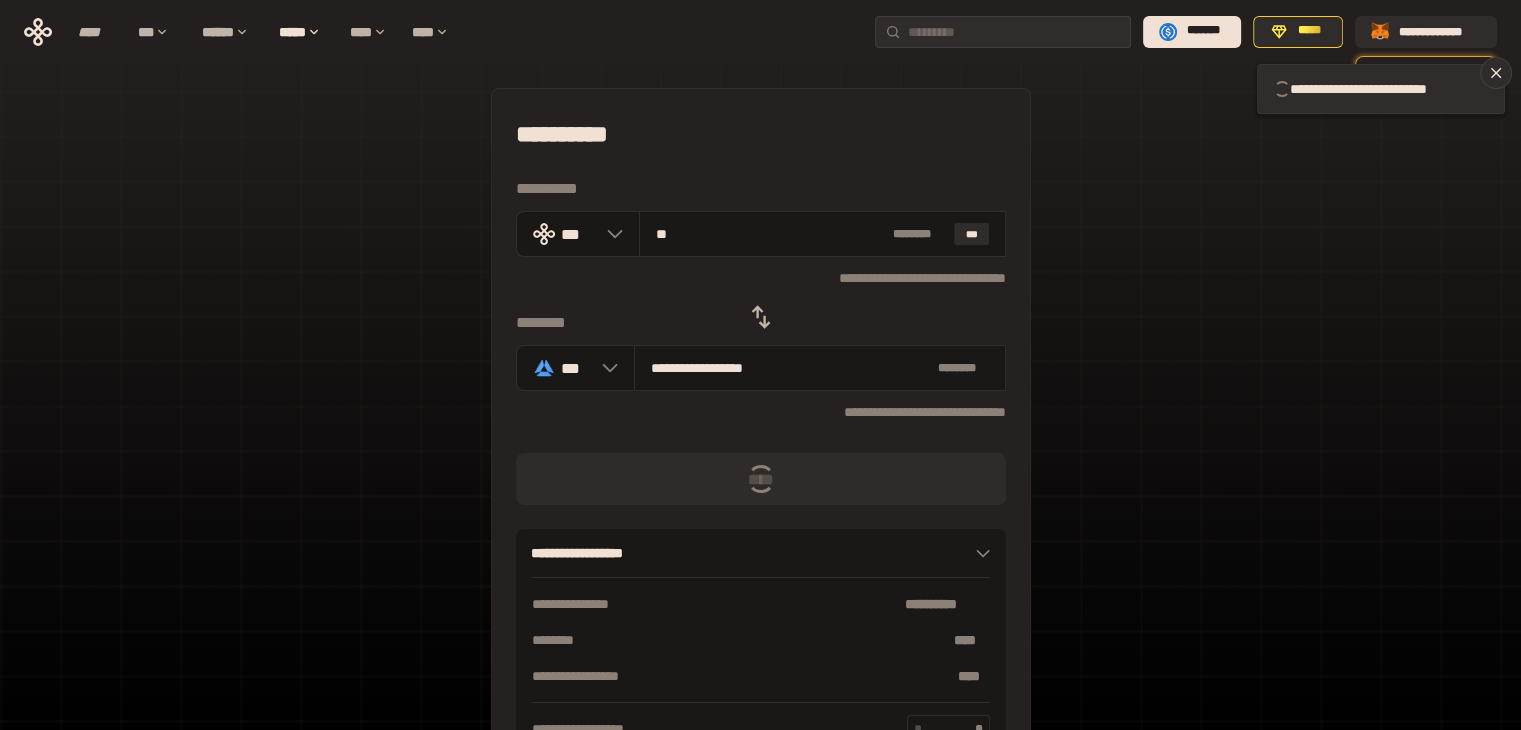 type 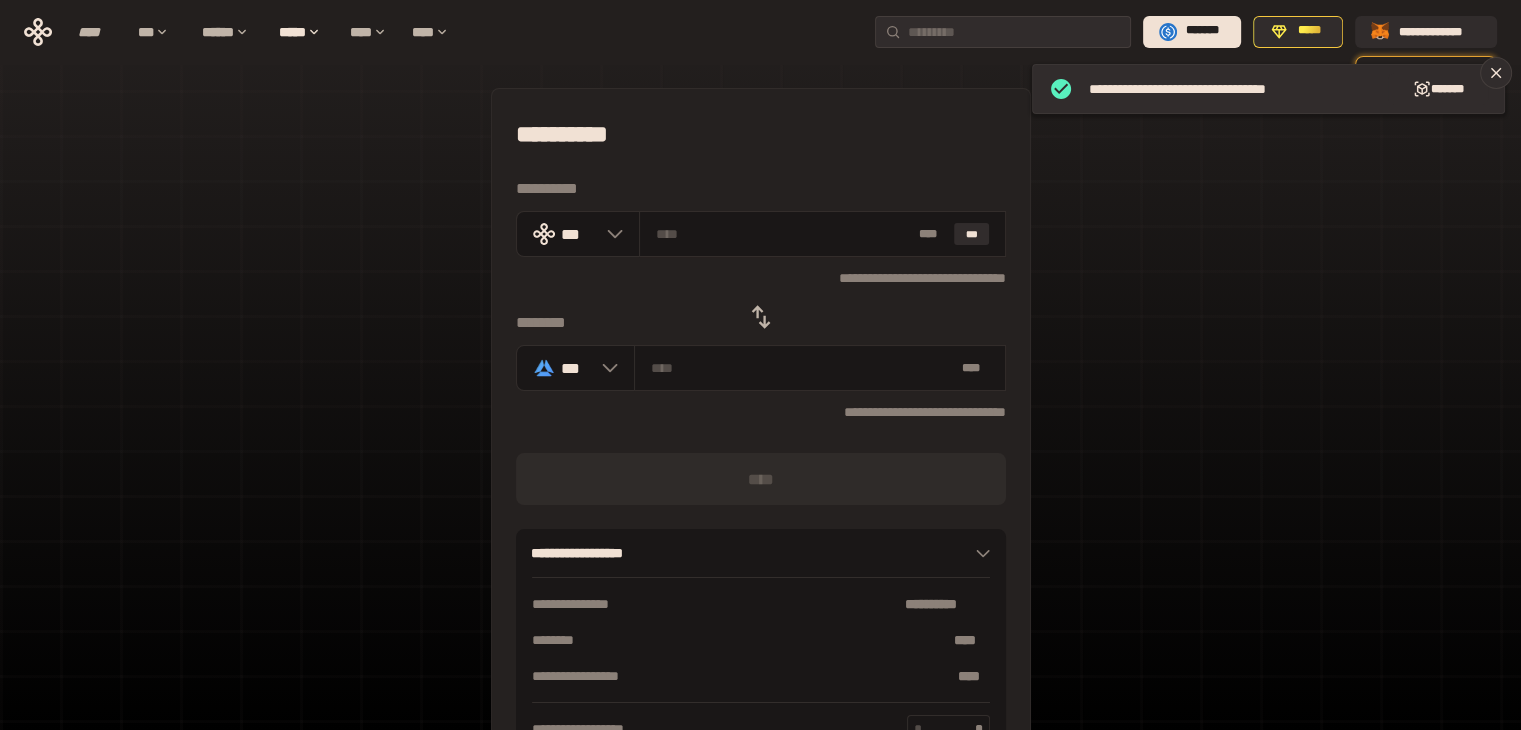 click 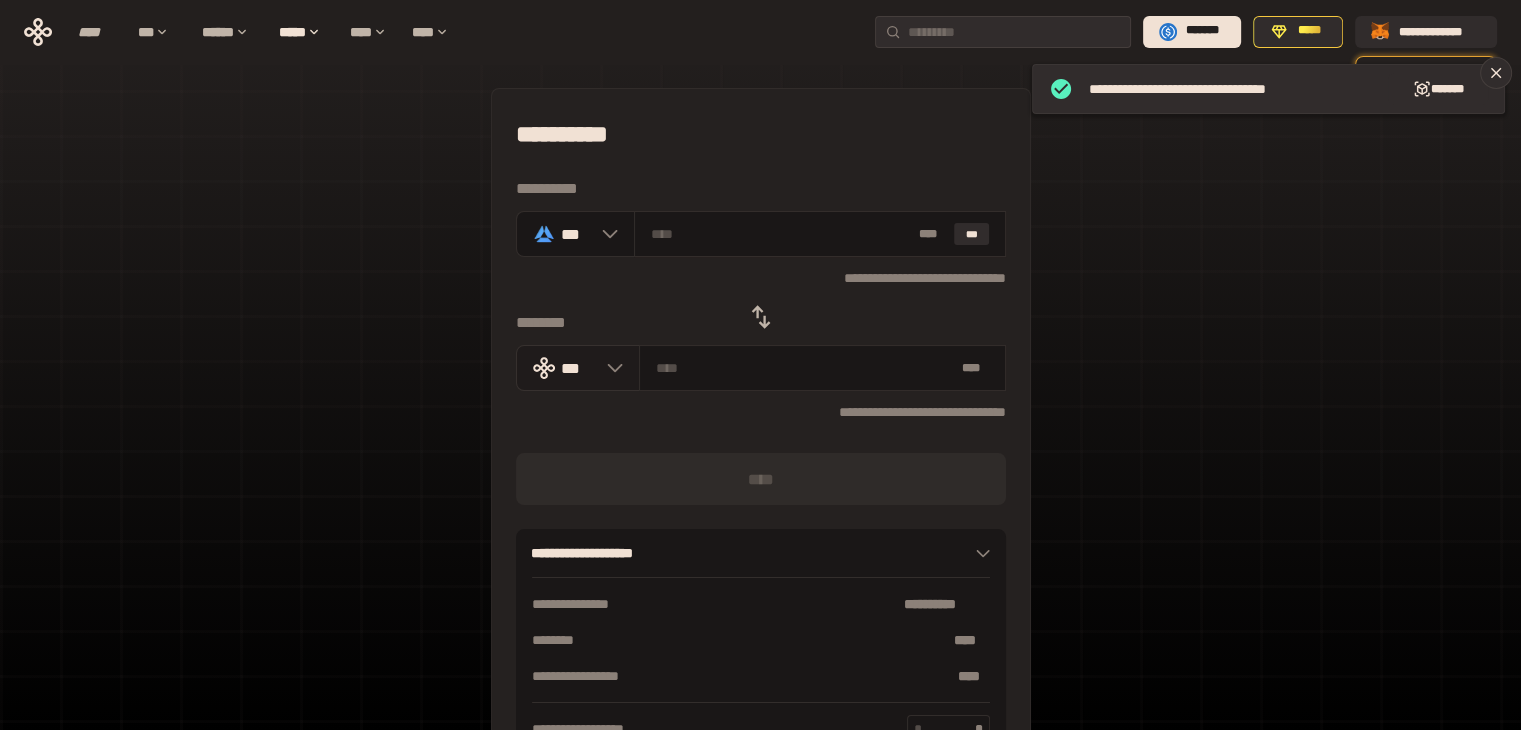 click 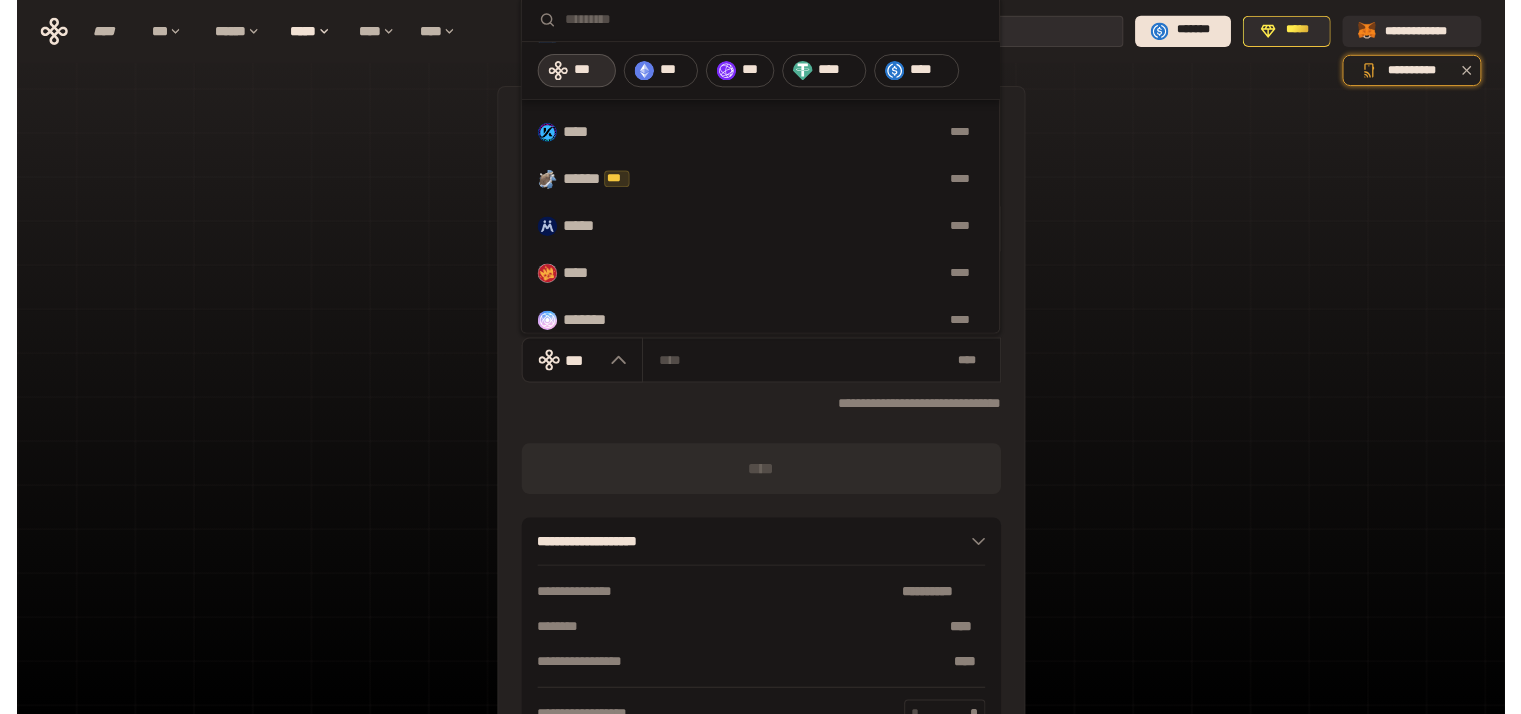 scroll, scrollTop: 1055, scrollLeft: 0, axis: vertical 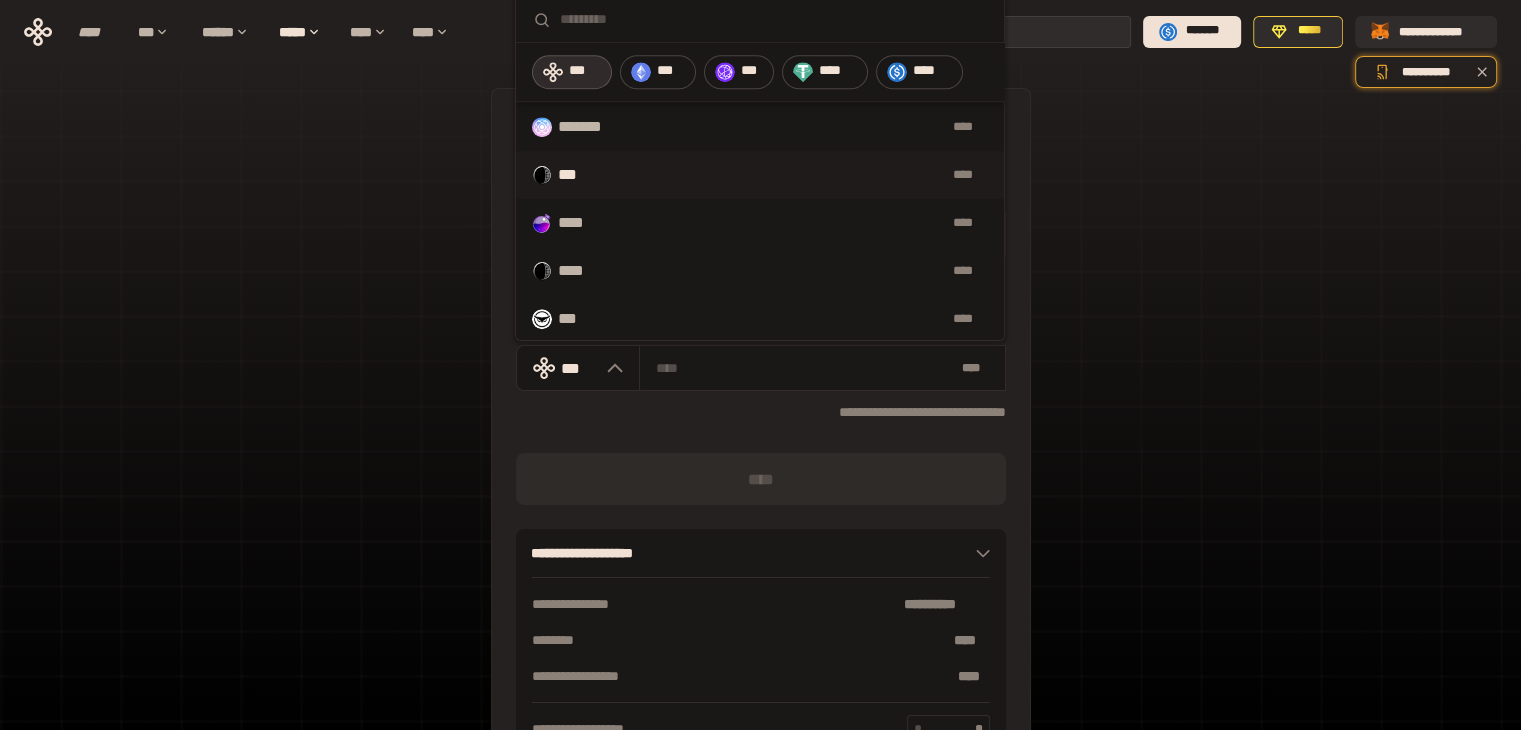 click on "*** ****" at bounding box center [760, 175] 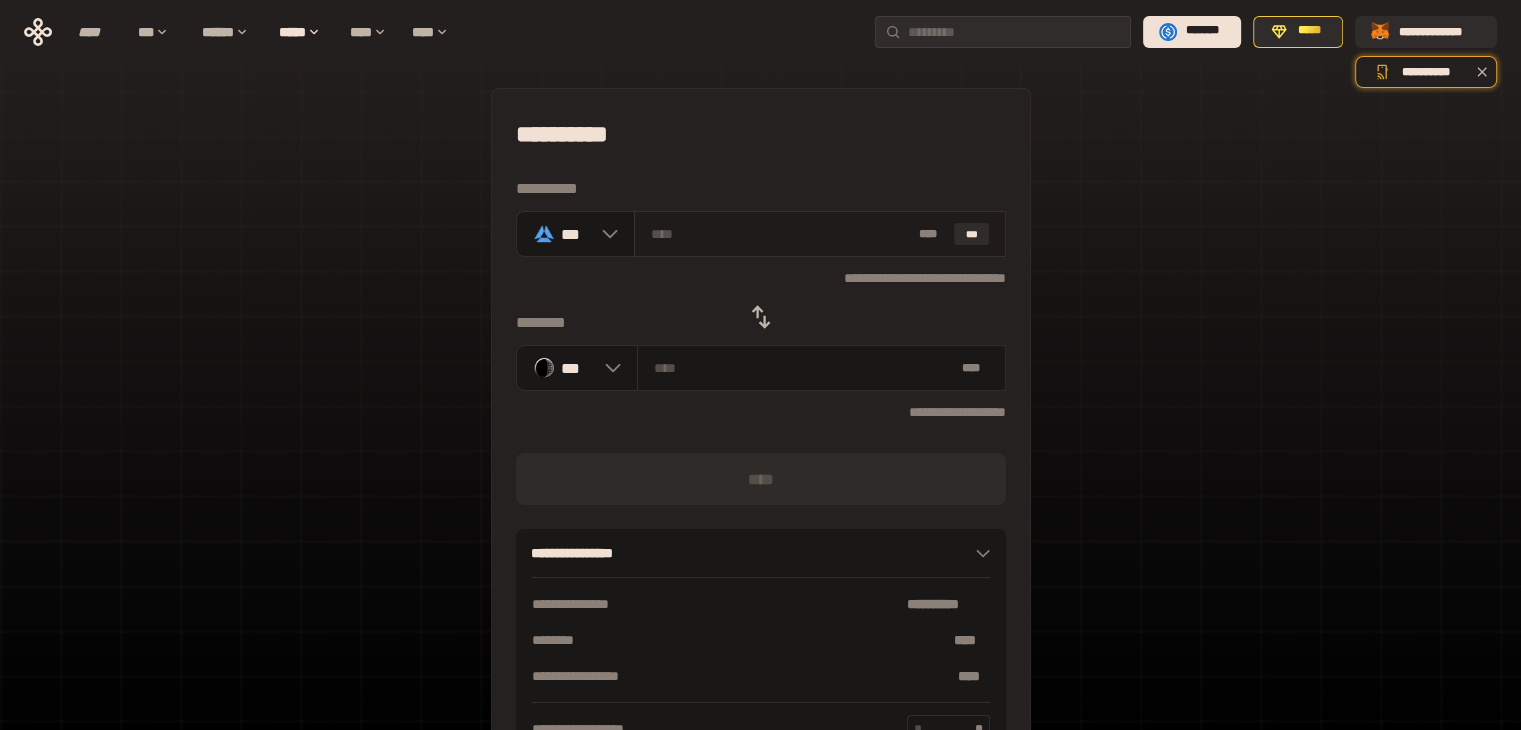 click on "* ** ***" at bounding box center (820, 234) 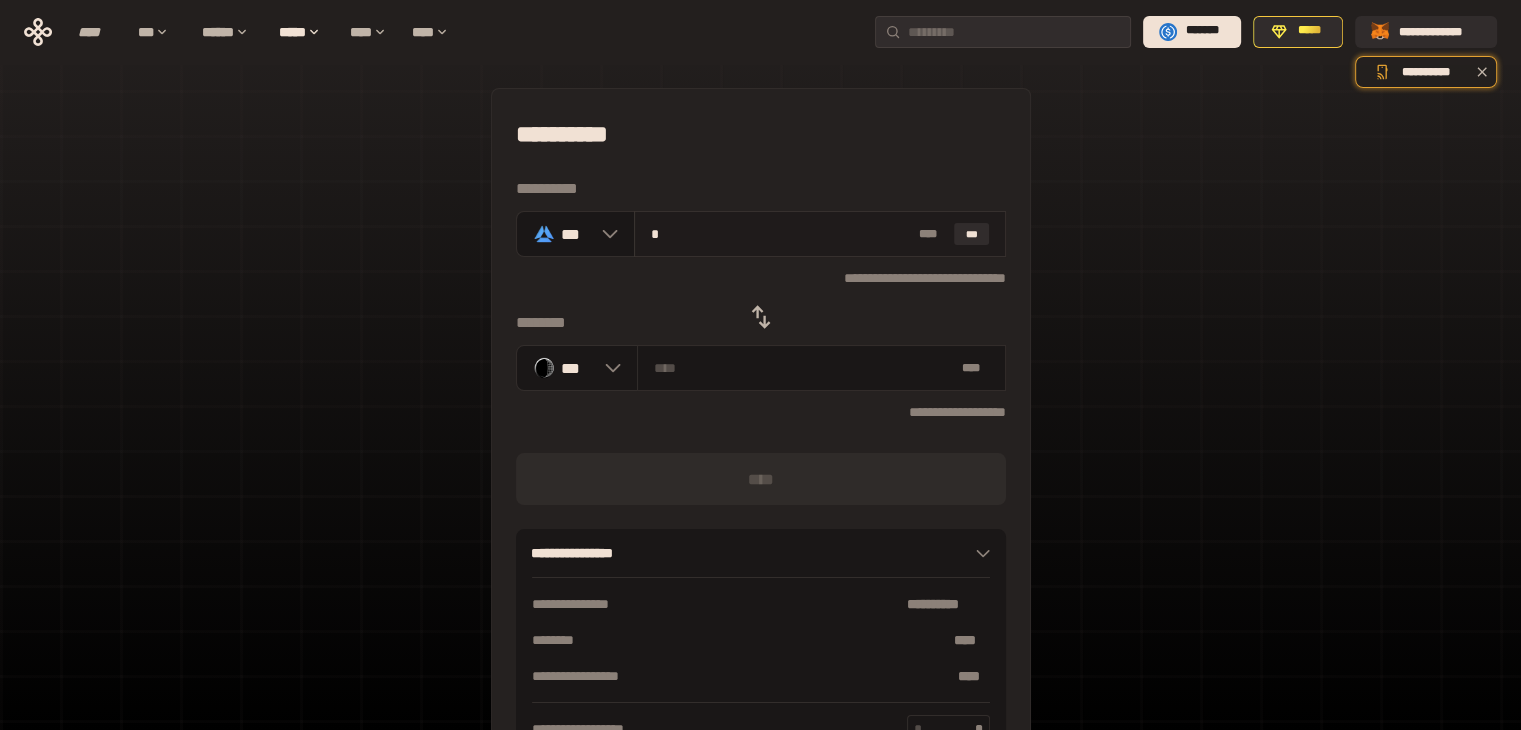 type on "**********" 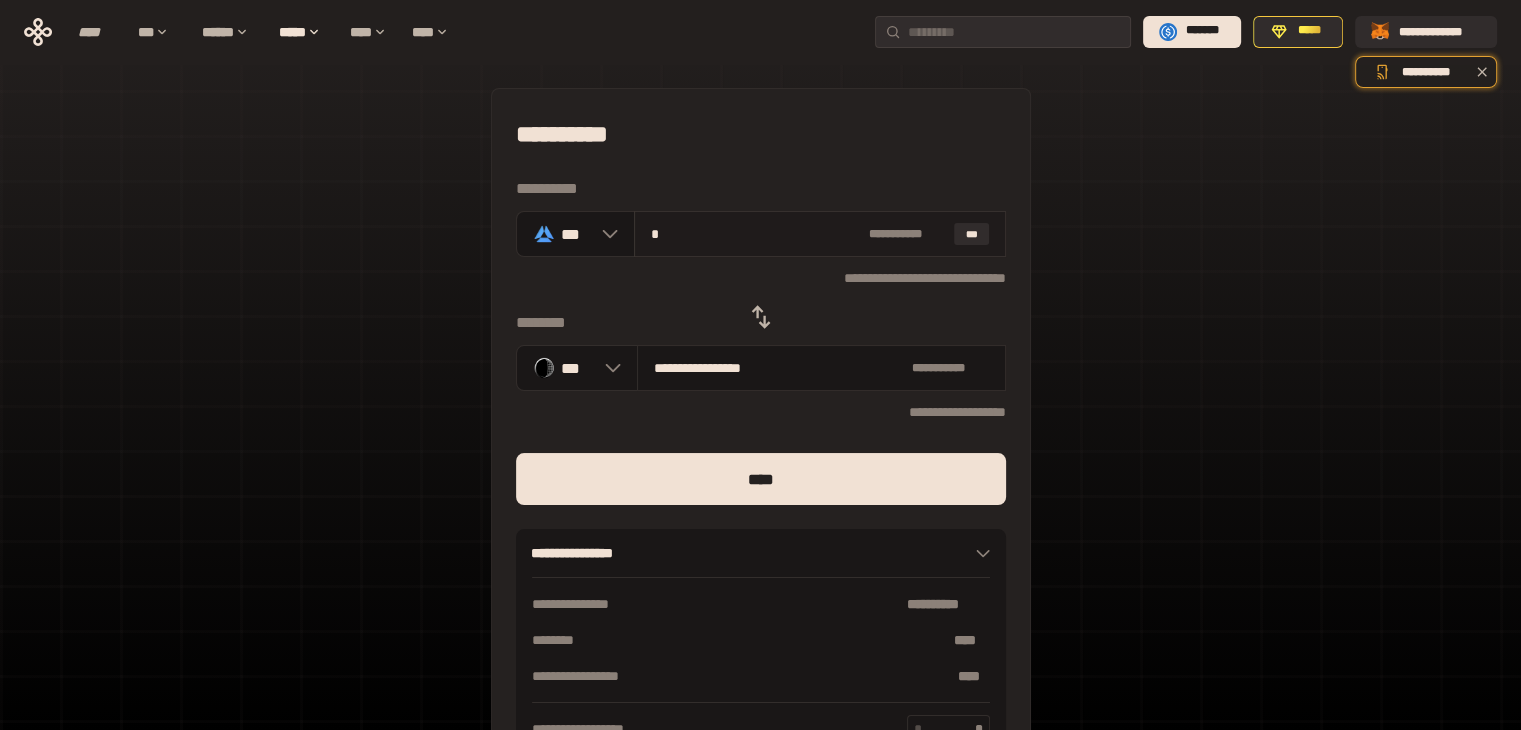type on "**" 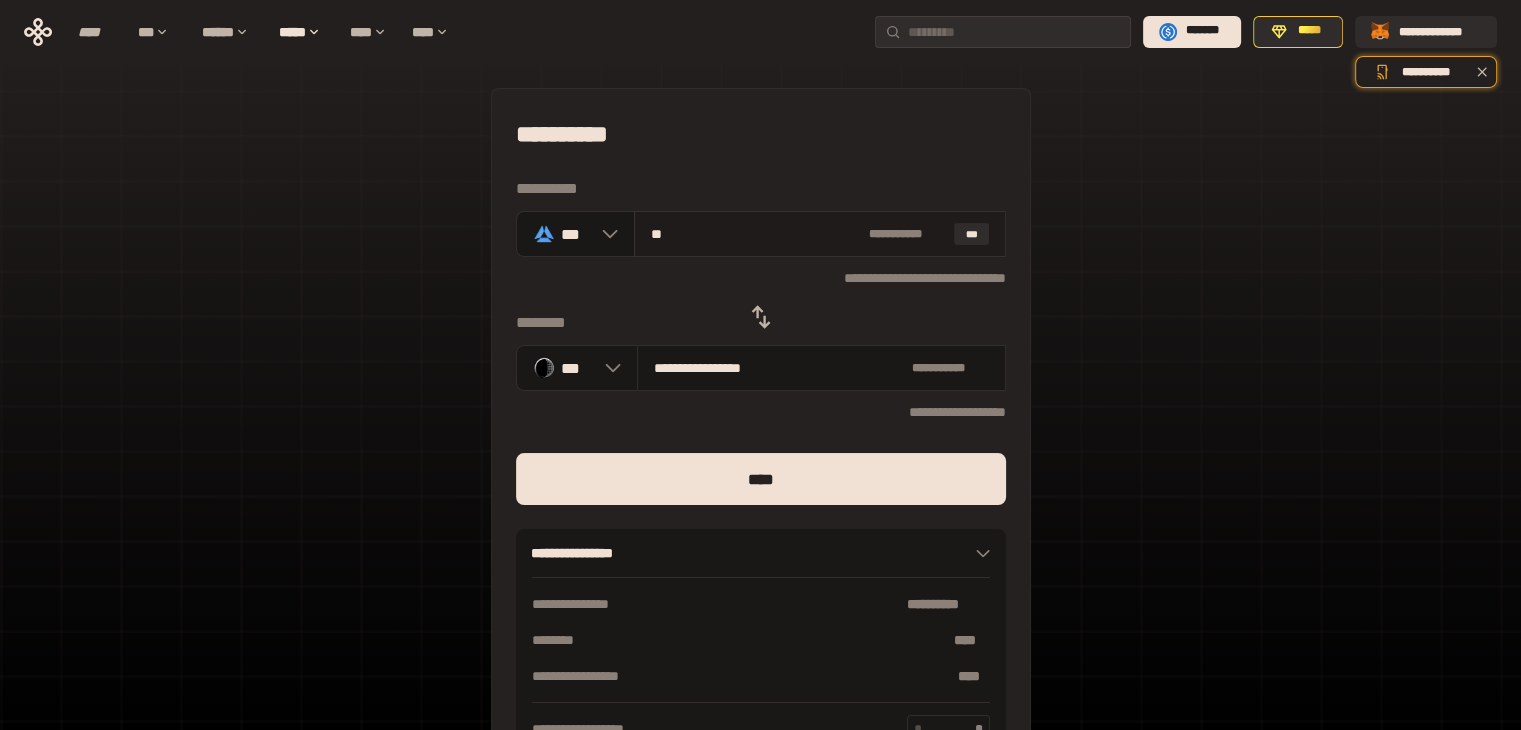 type on "**********" 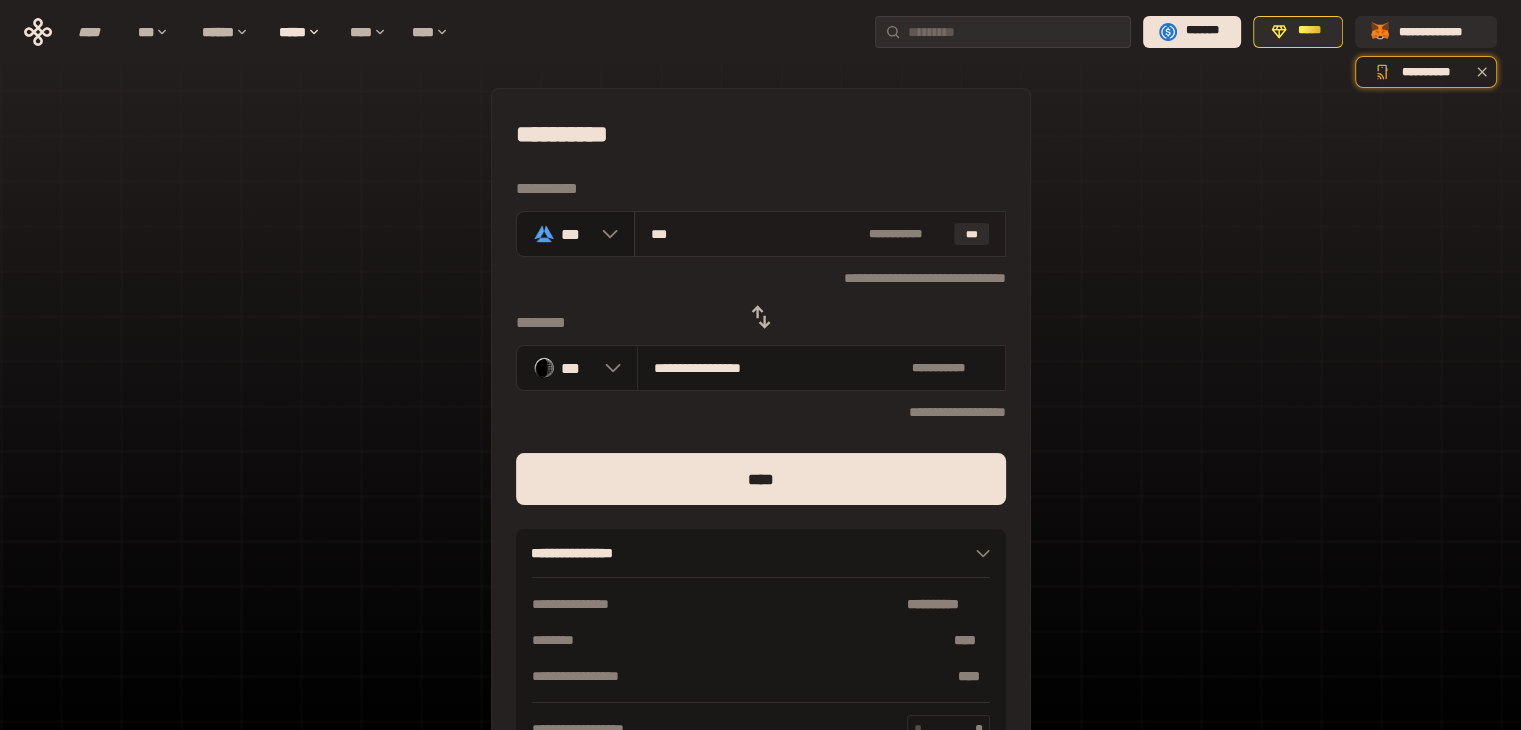 type on "**********" 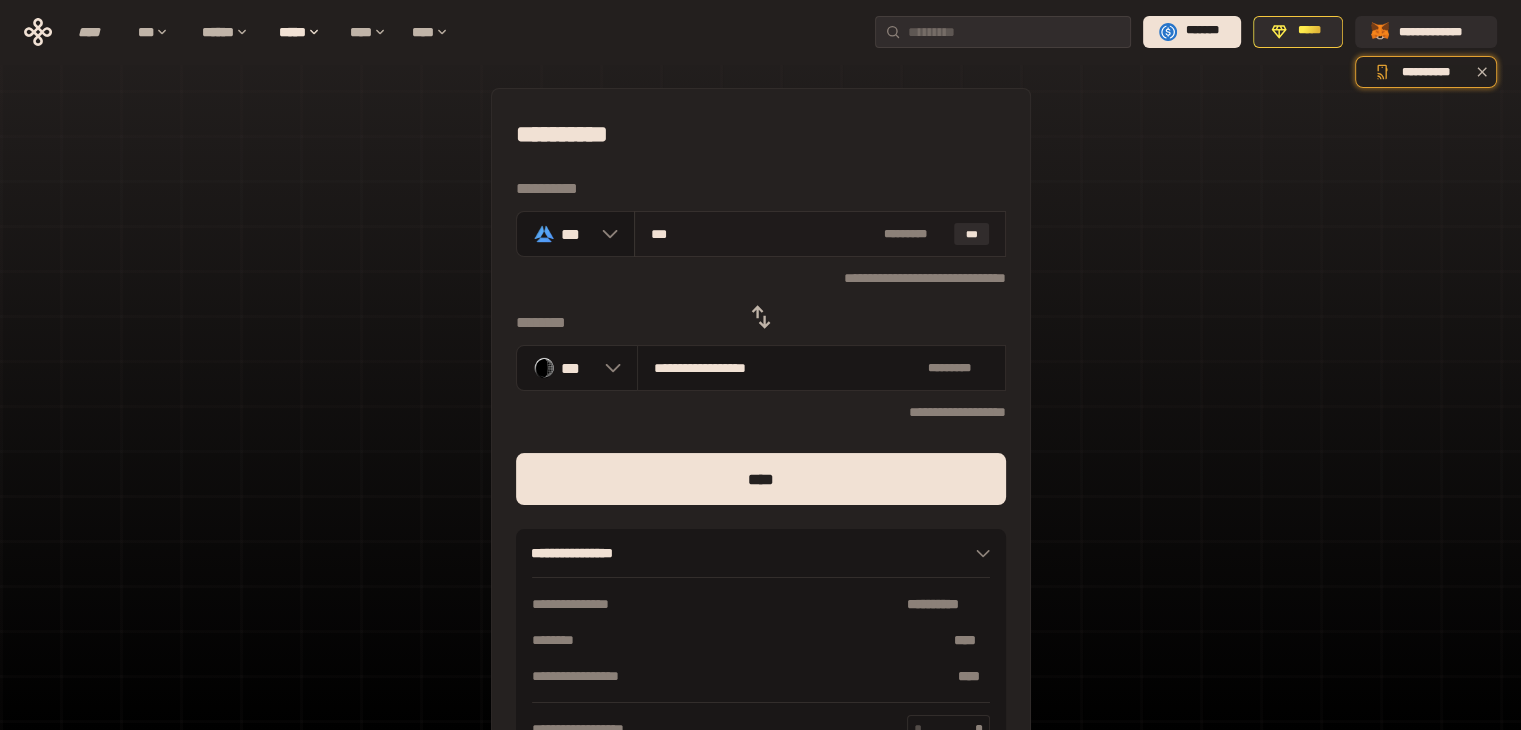 type on "****" 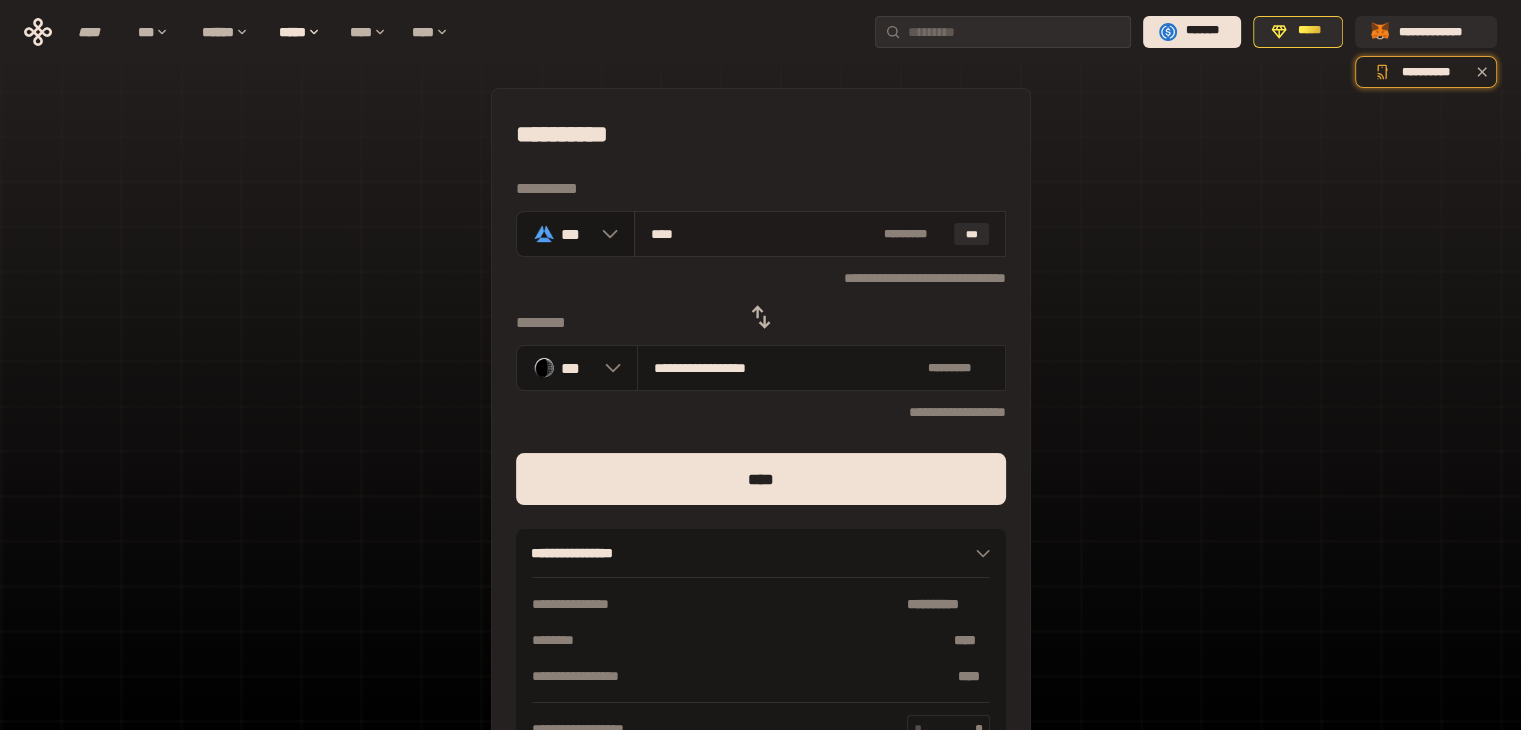 type on "**********" 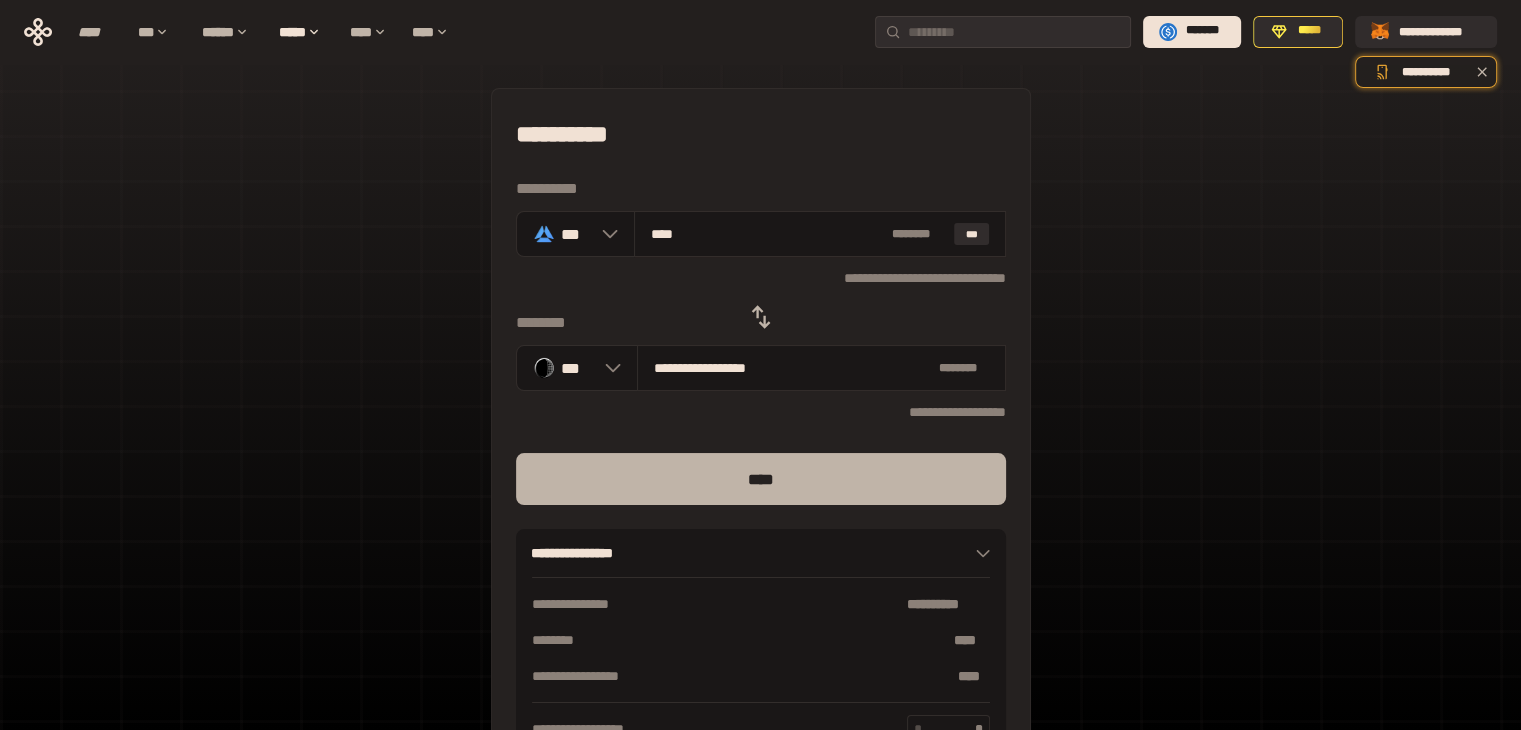 type on "****" 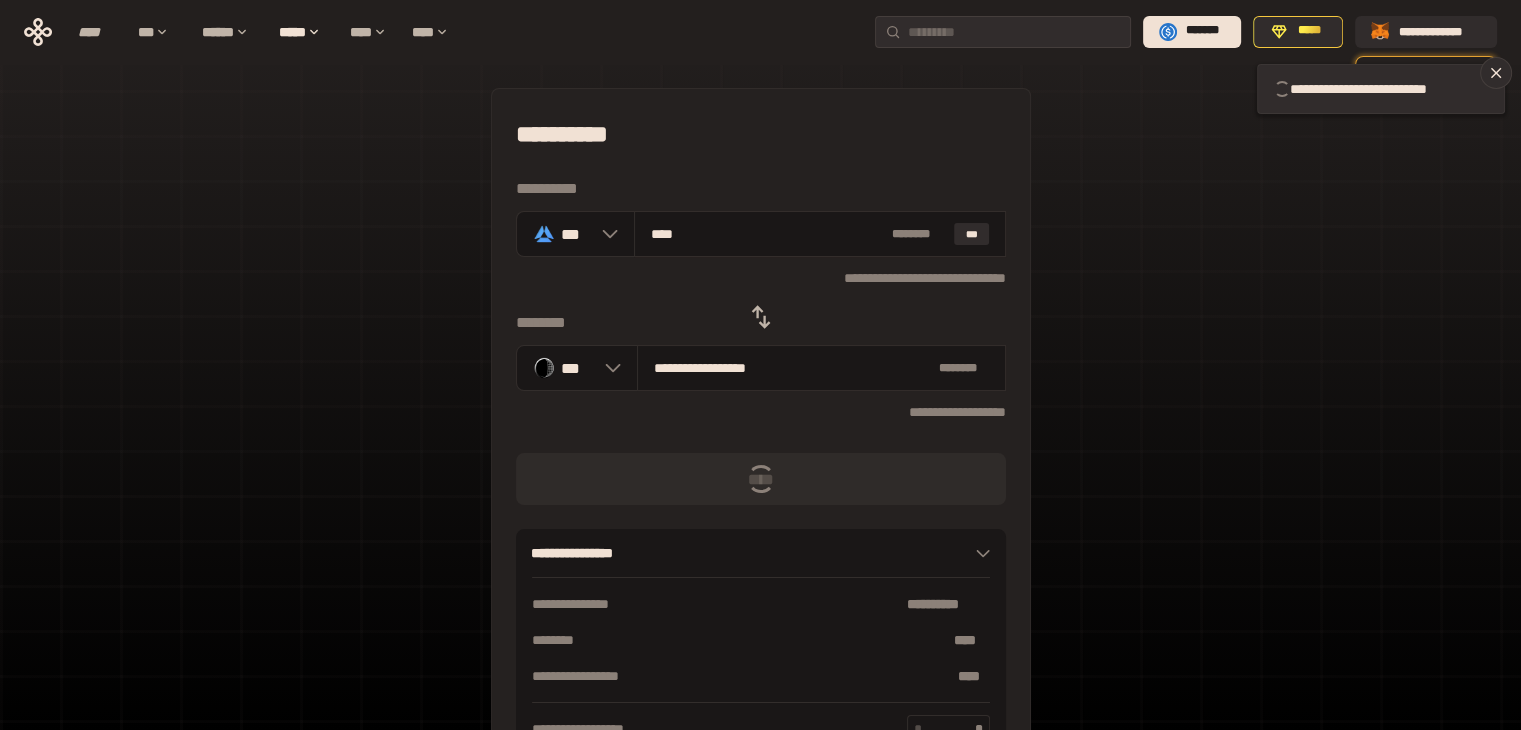 type 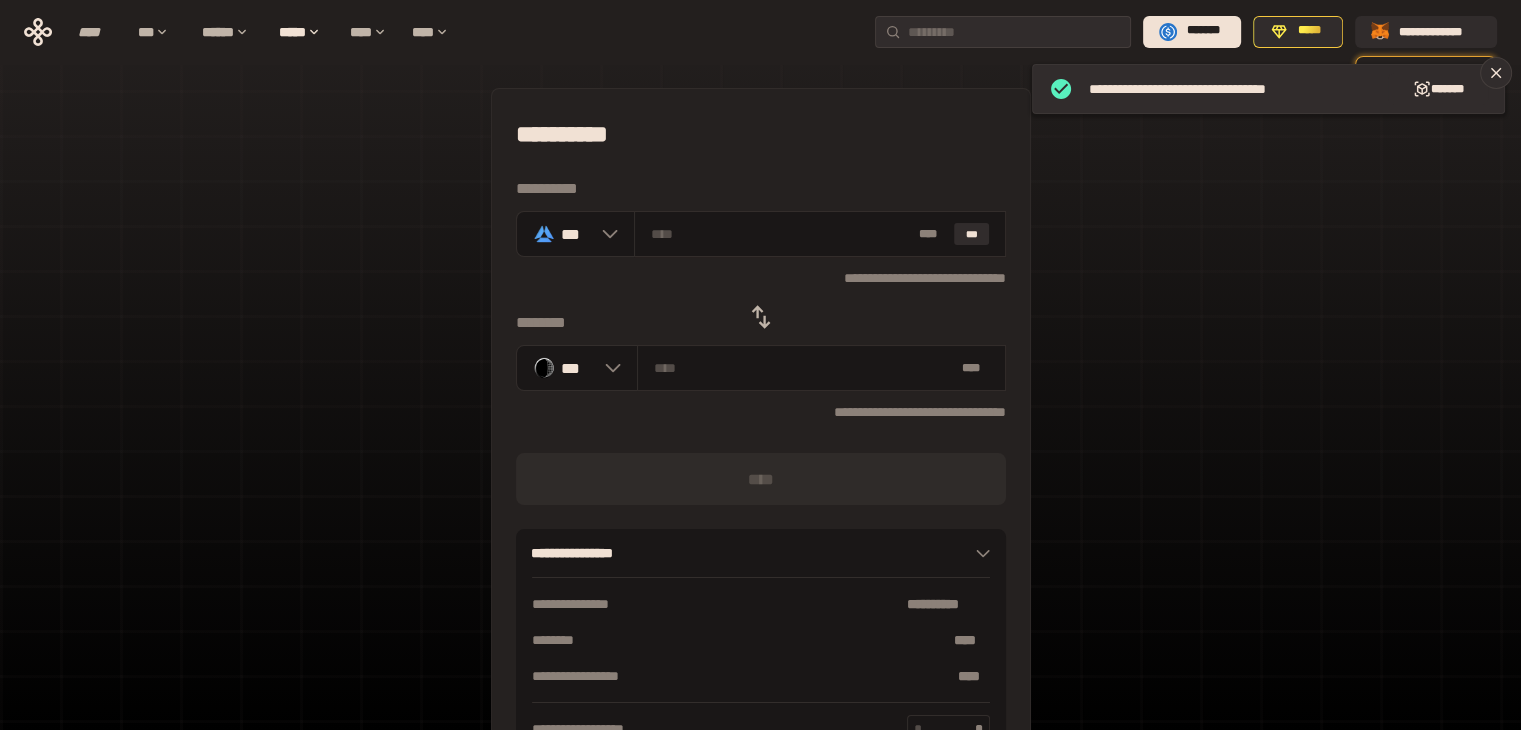 click 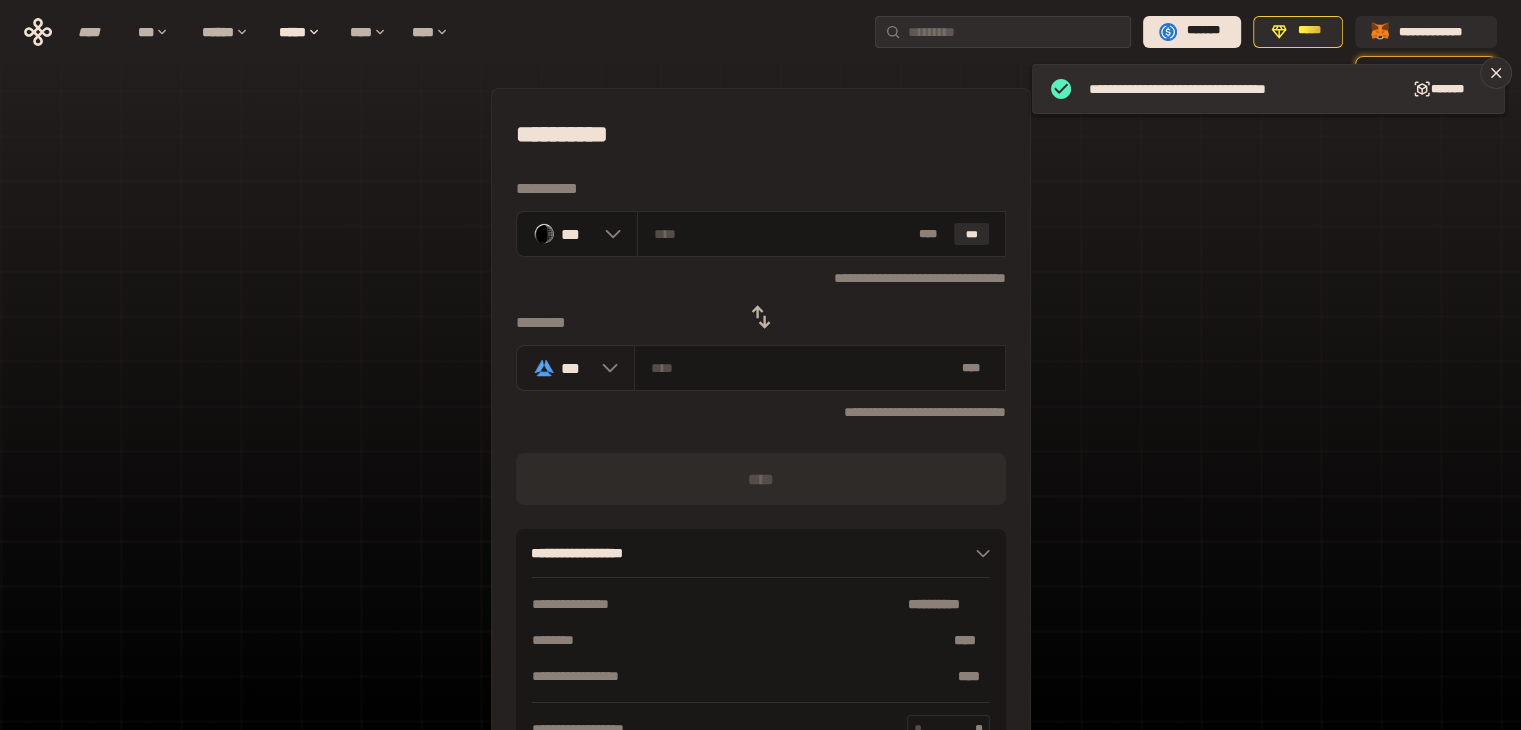 click 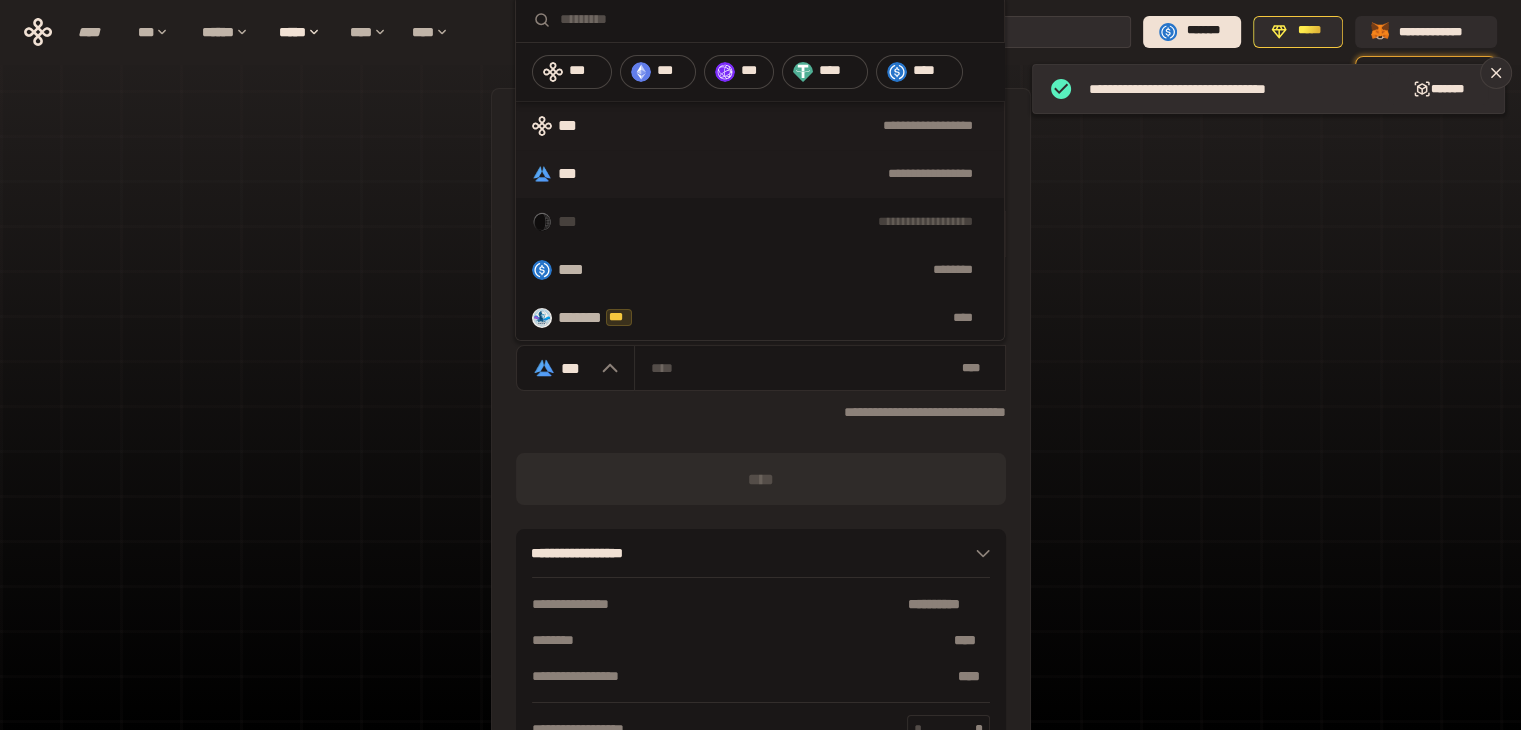 click on "**********" at bounding box center (760, 126) 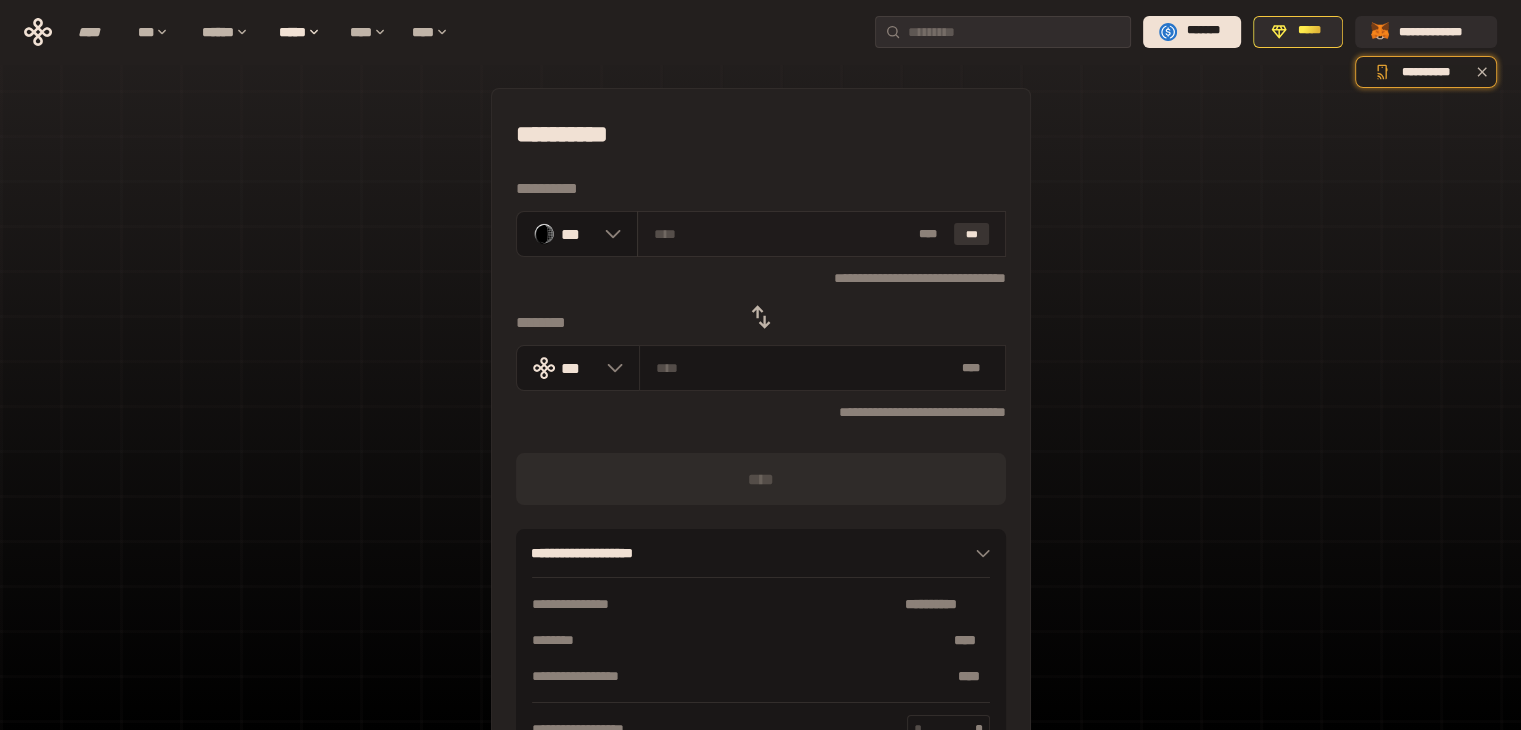 click on "***" at bounding box center [972, 234] 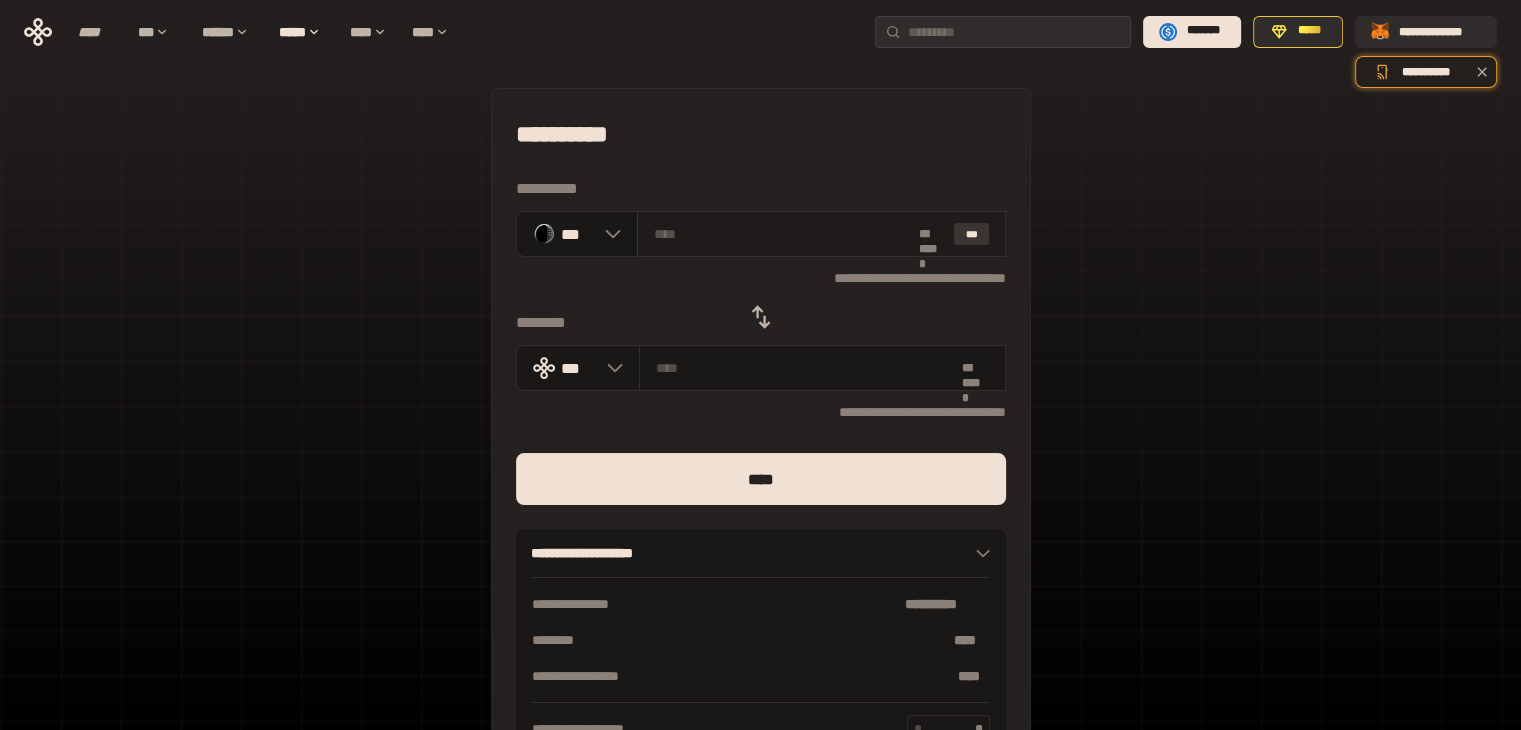 type on "**********" 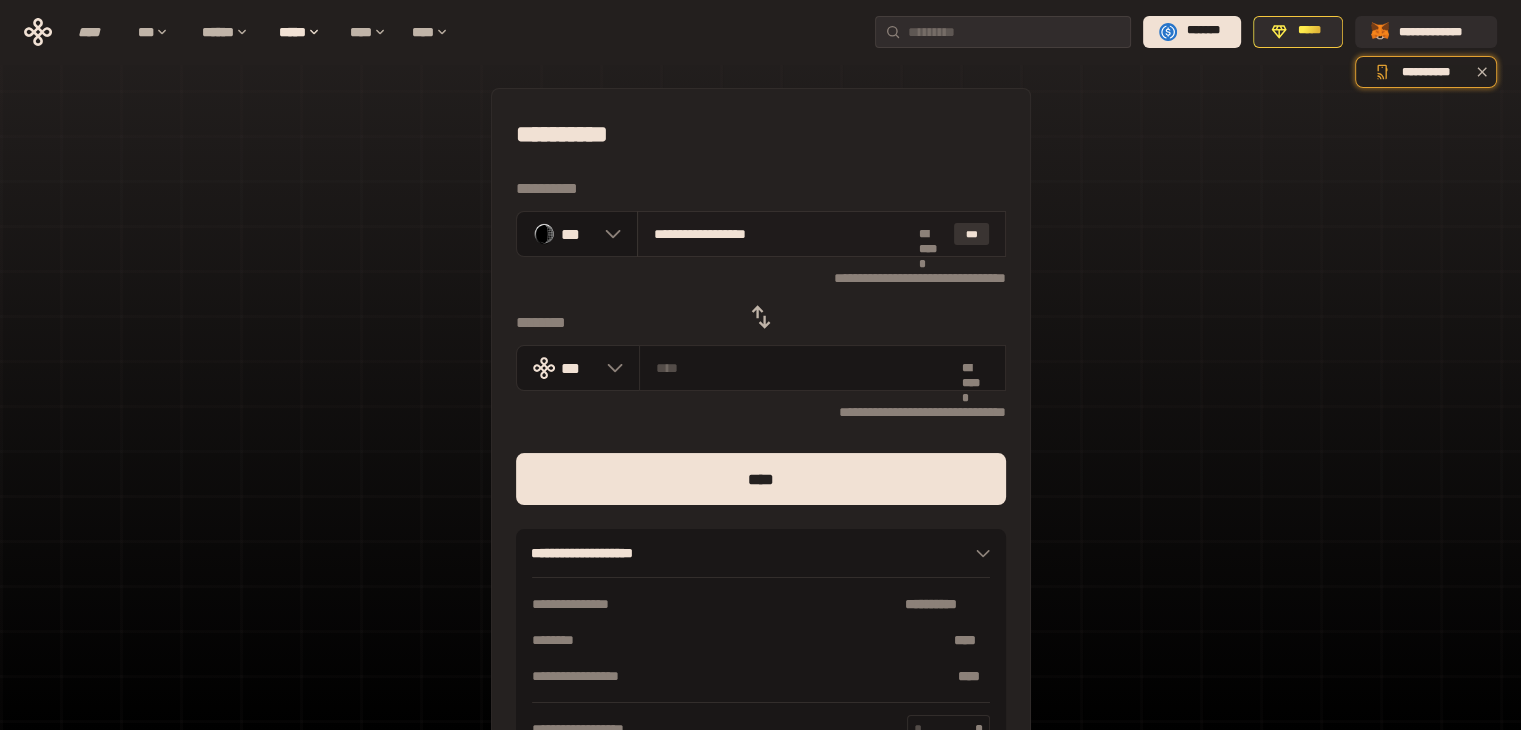 type on "**********" 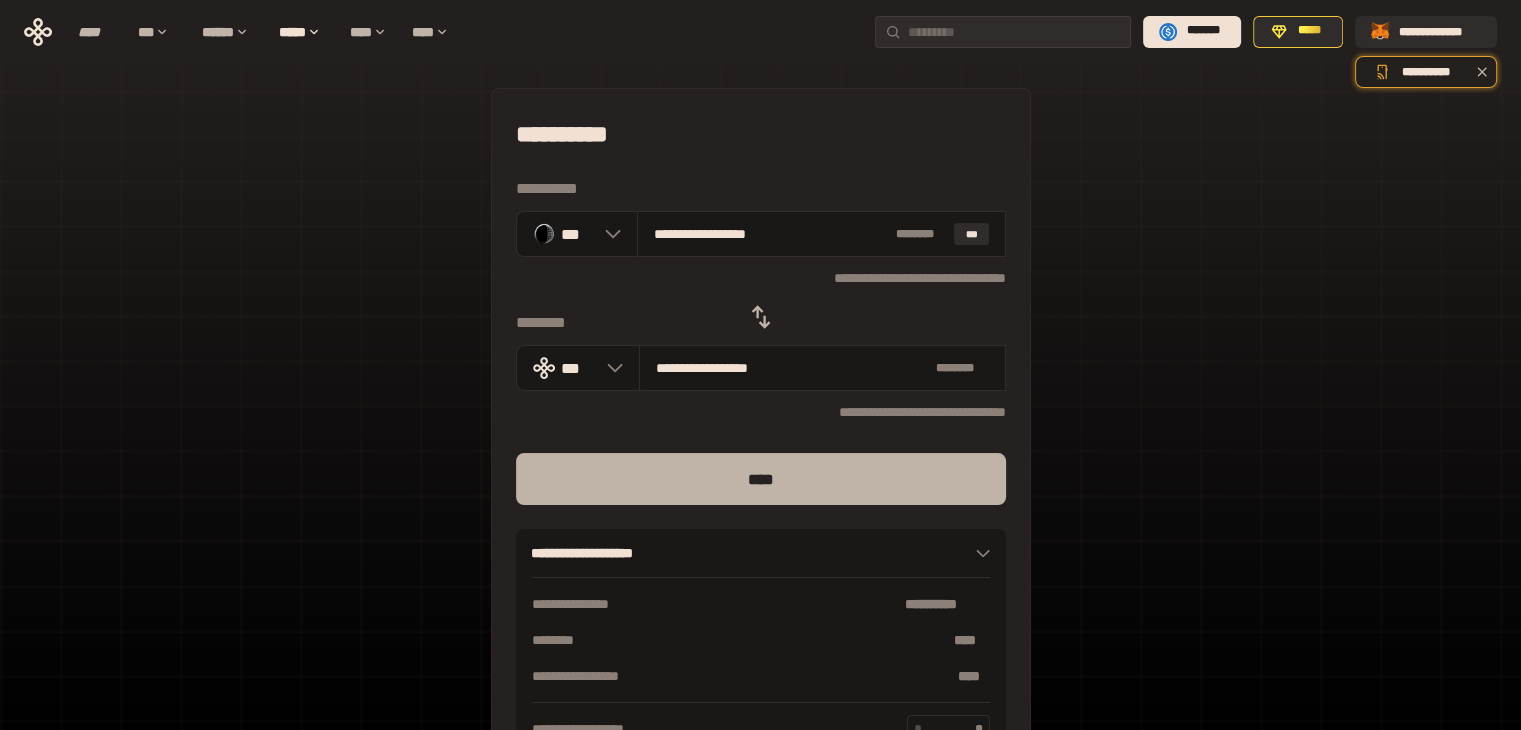click on "****" at bounding box center (761, 479) 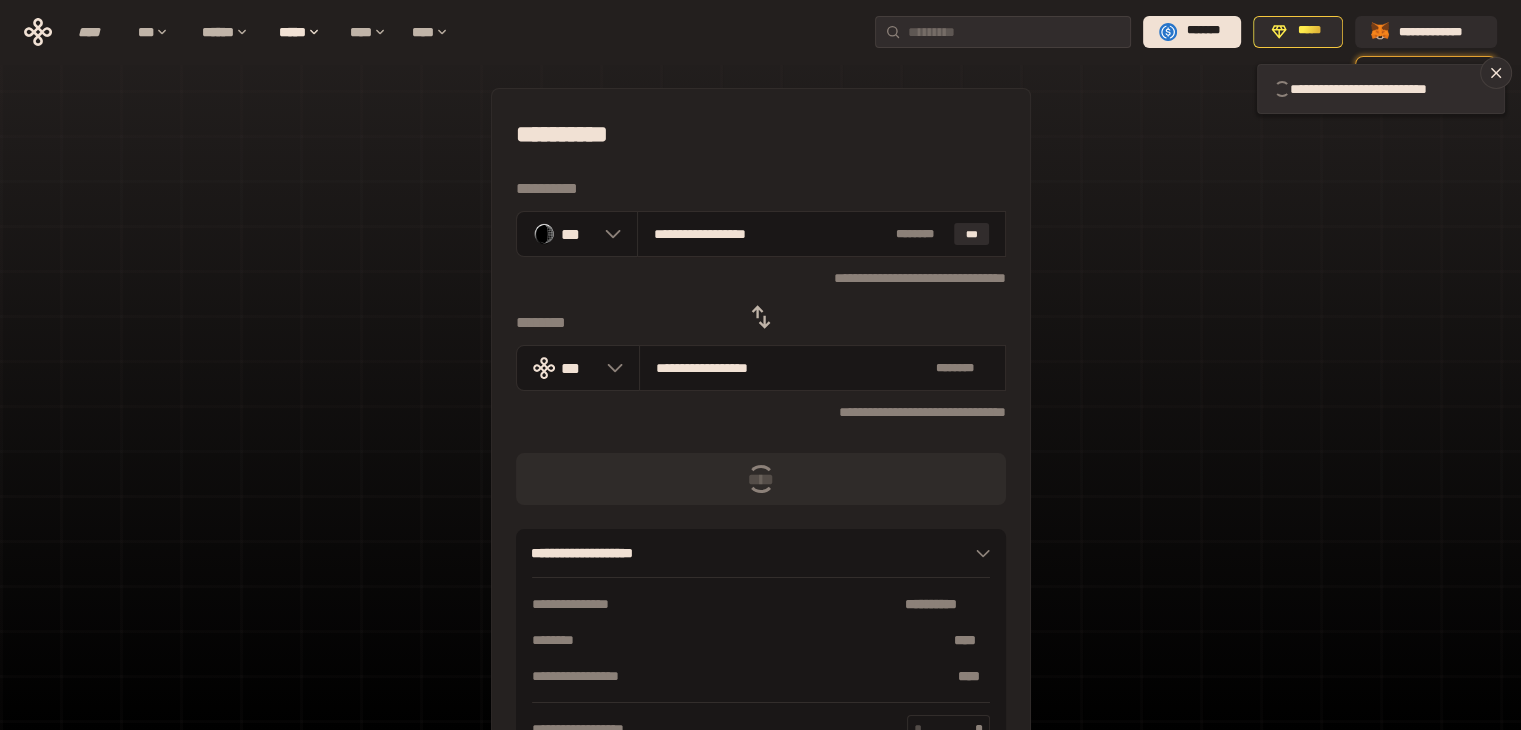 type 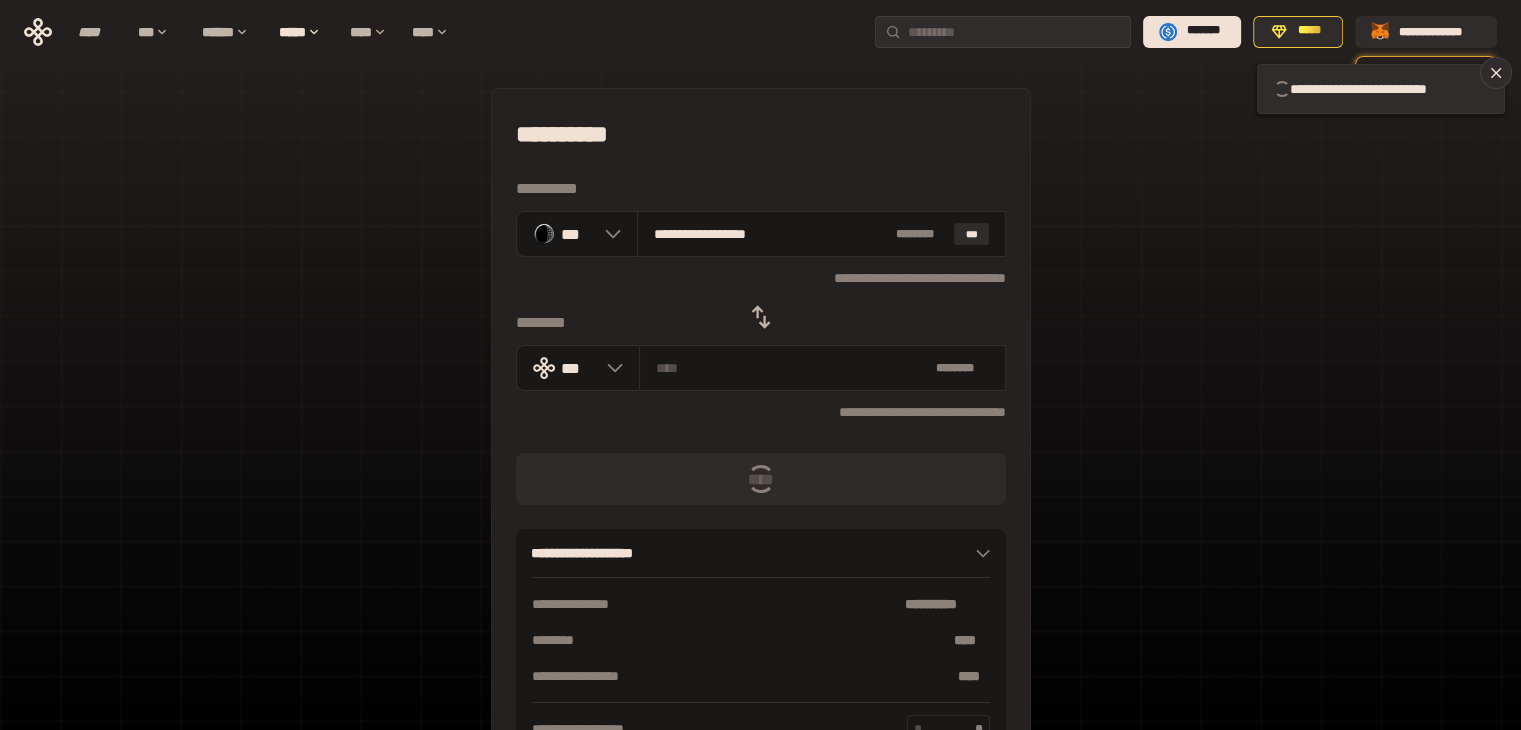 type 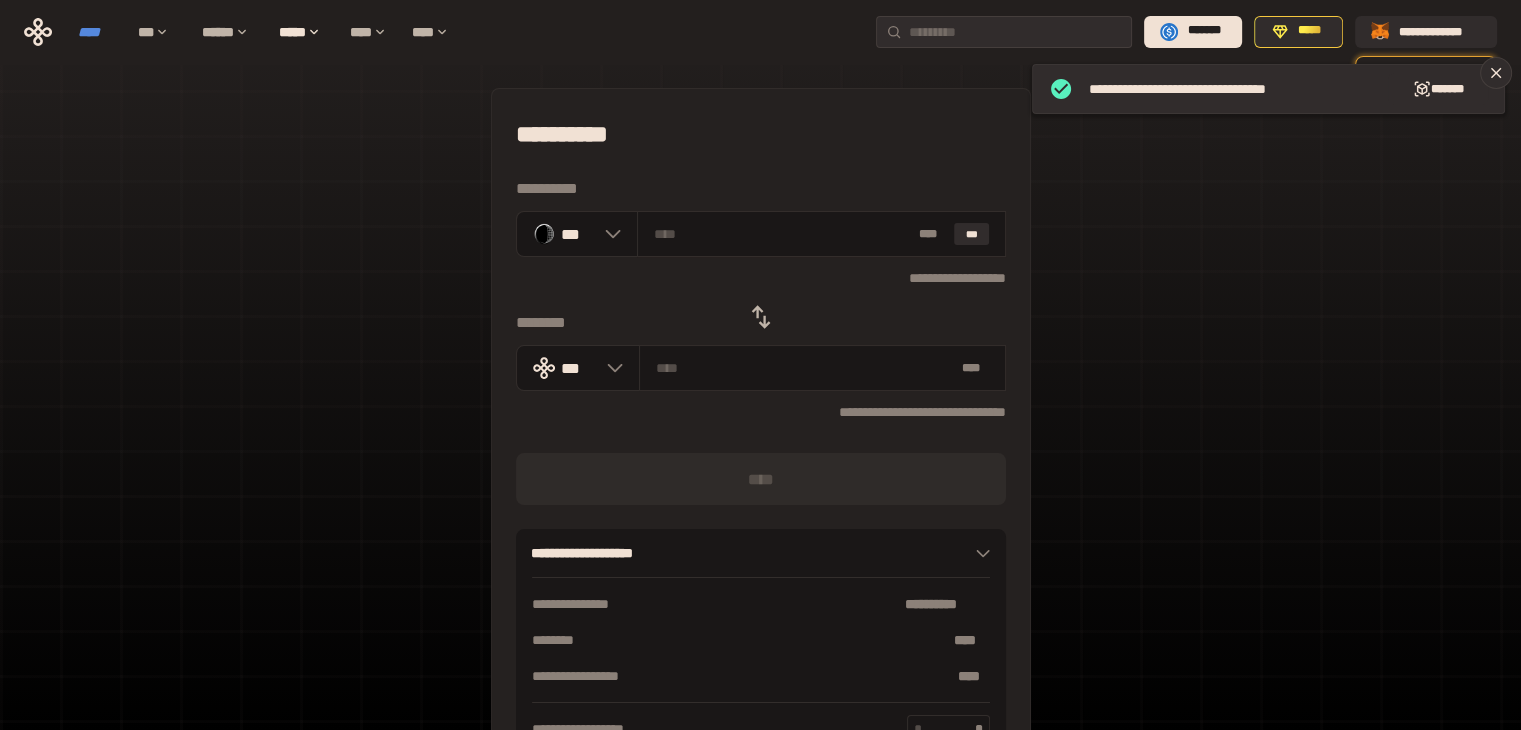 click on "****" at bounding box center (98, 32) 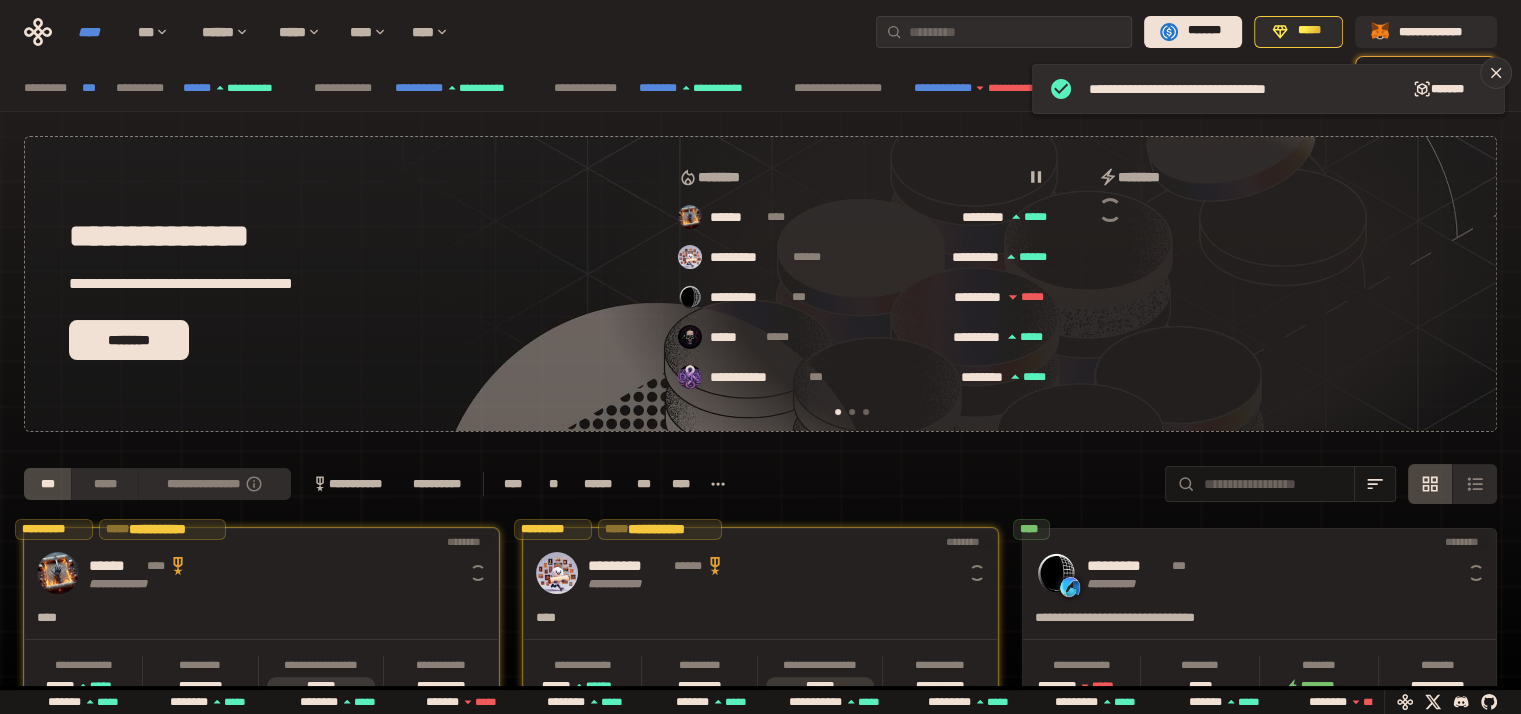 scroll, scrollTop: 0, scrollLeft: 16, axis: horizontal 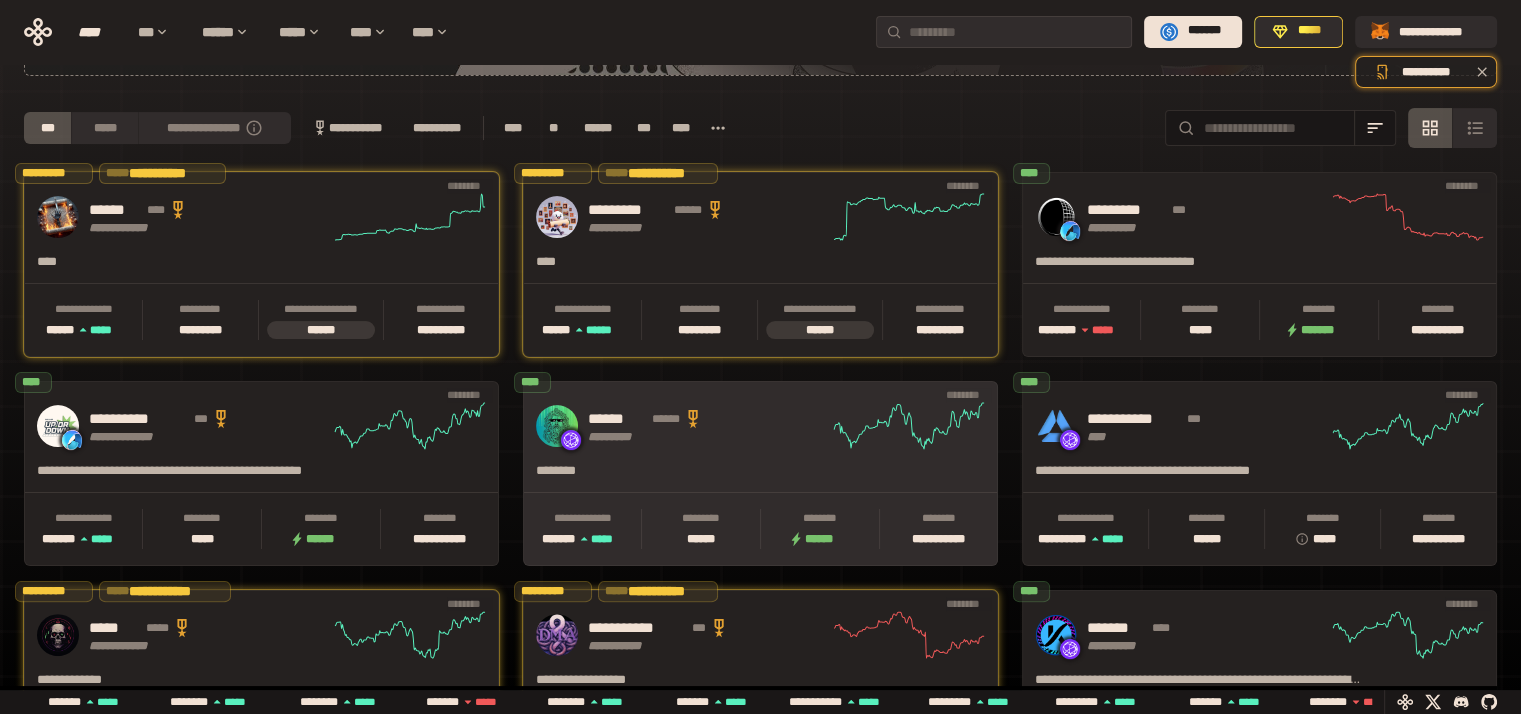 click on "****** ******    *********" at bounding box center [708, 426] 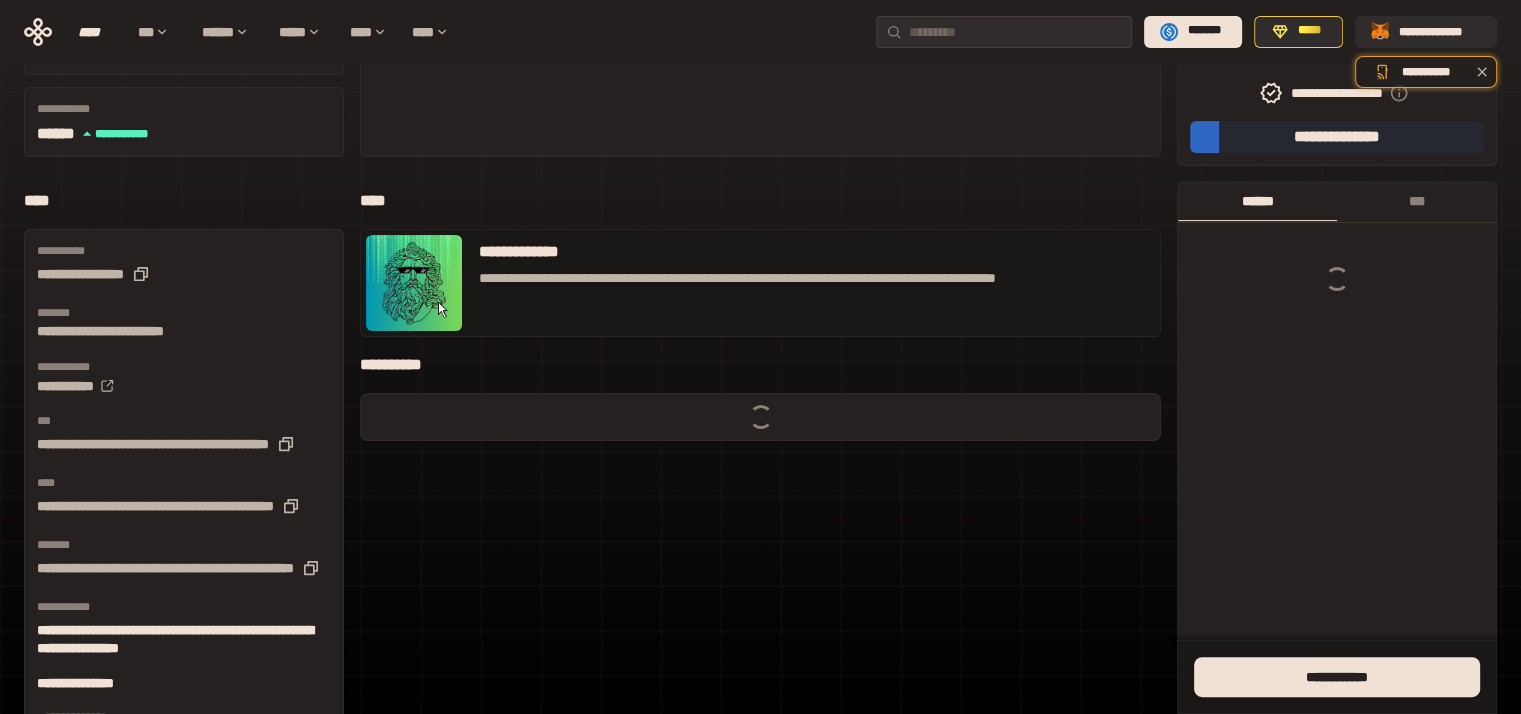 scroll, scrollTop: 0, scrollLeft: 0, axis: both 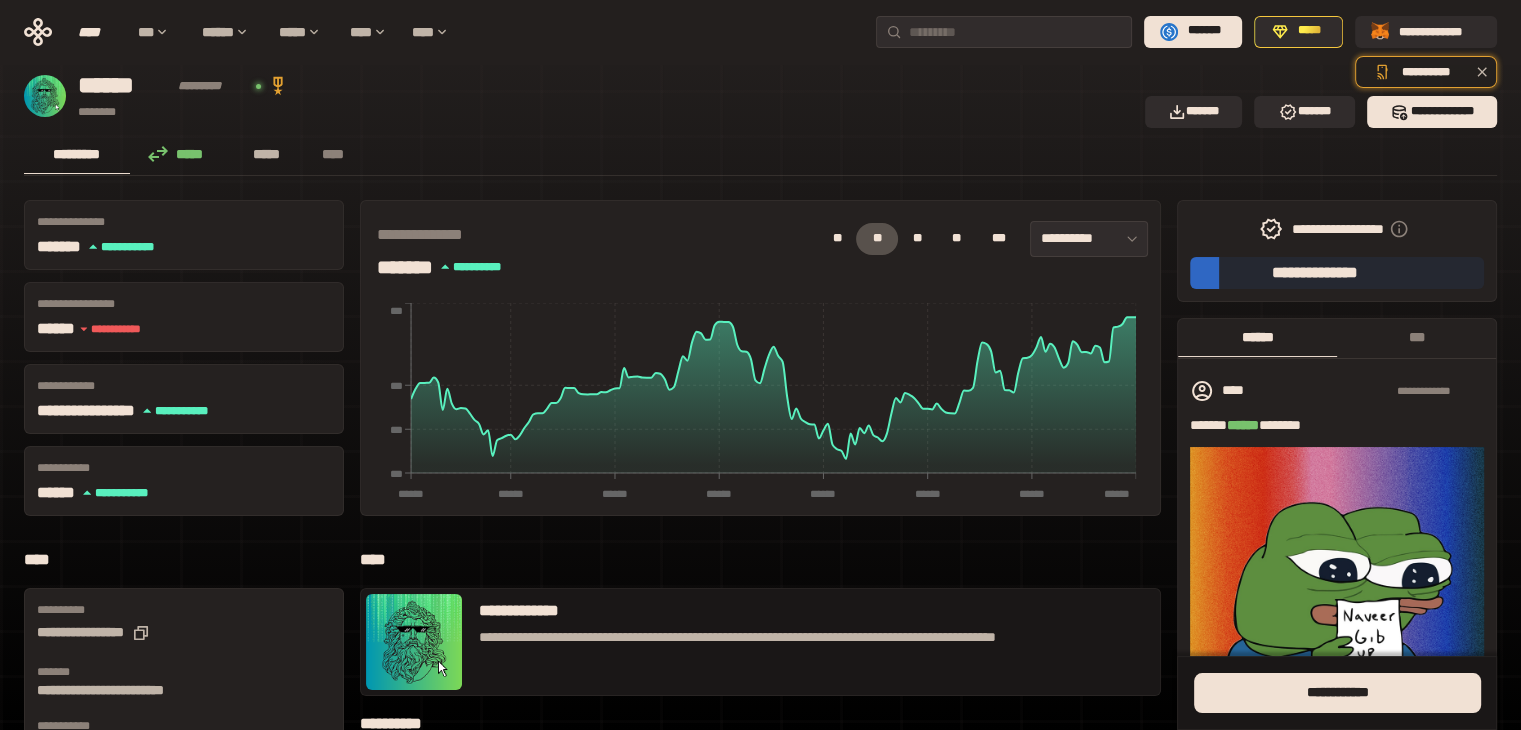 click on "*****" at bounding box center [267, 154] 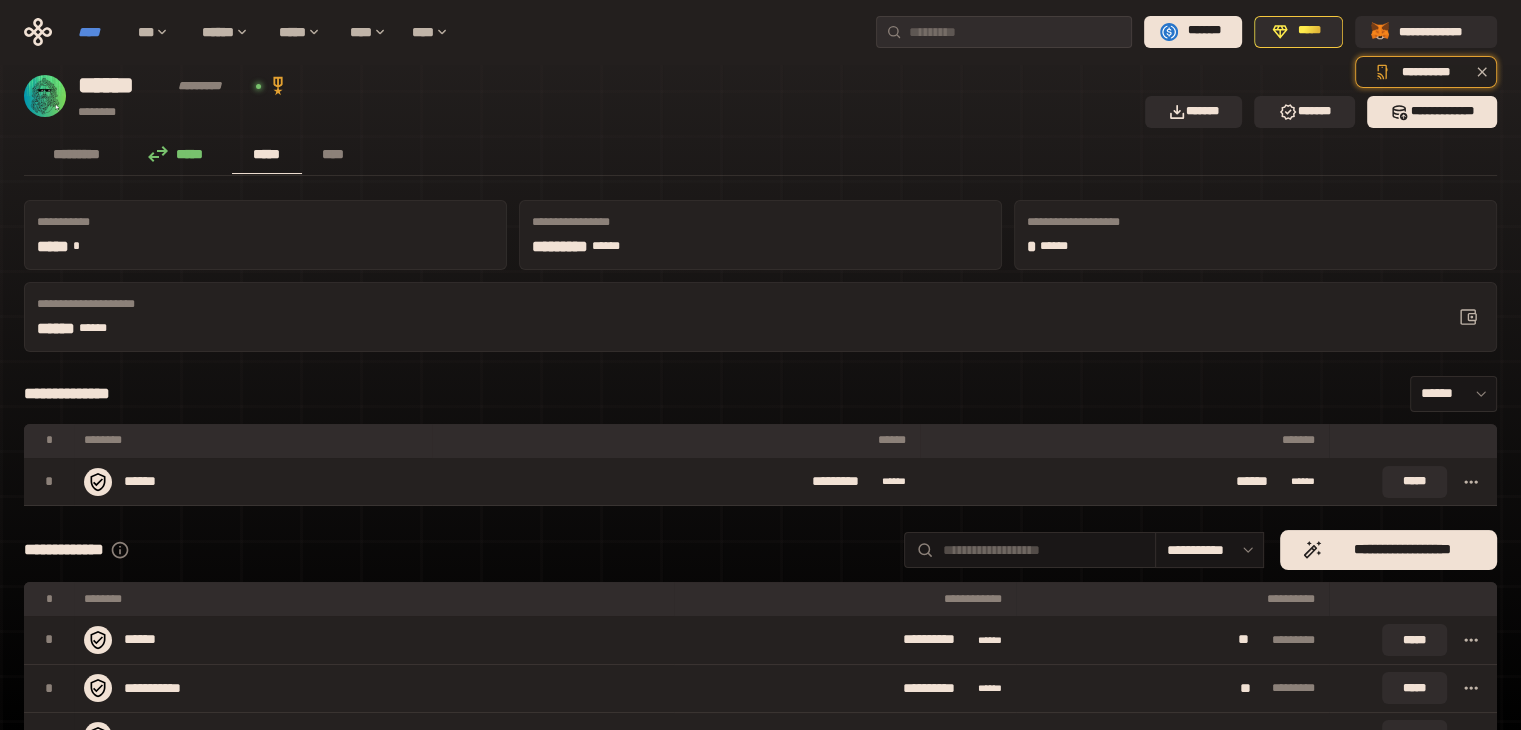 click on "****" at bounding box center (98, 32) 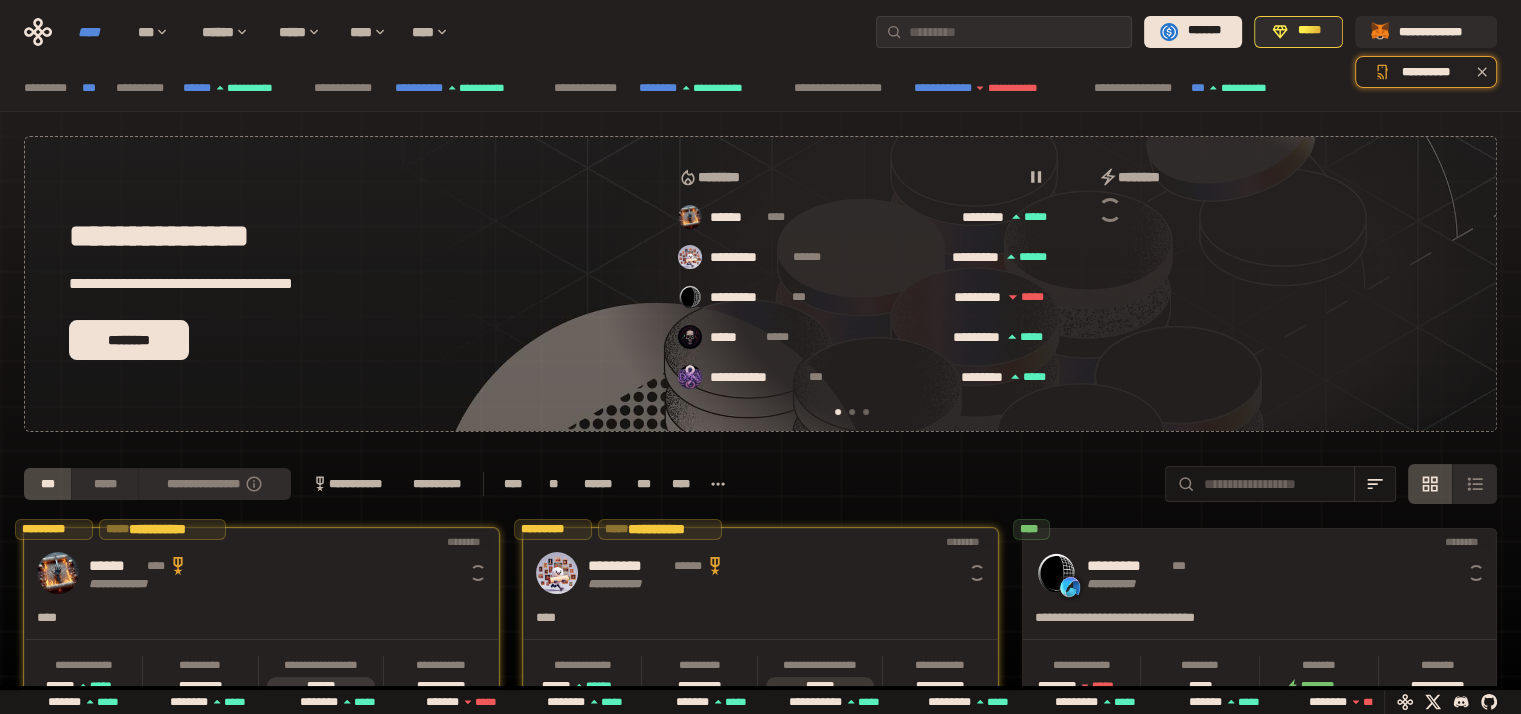 scroll, scrollTop: 0, scrollLeft: 16, axis: horizontal 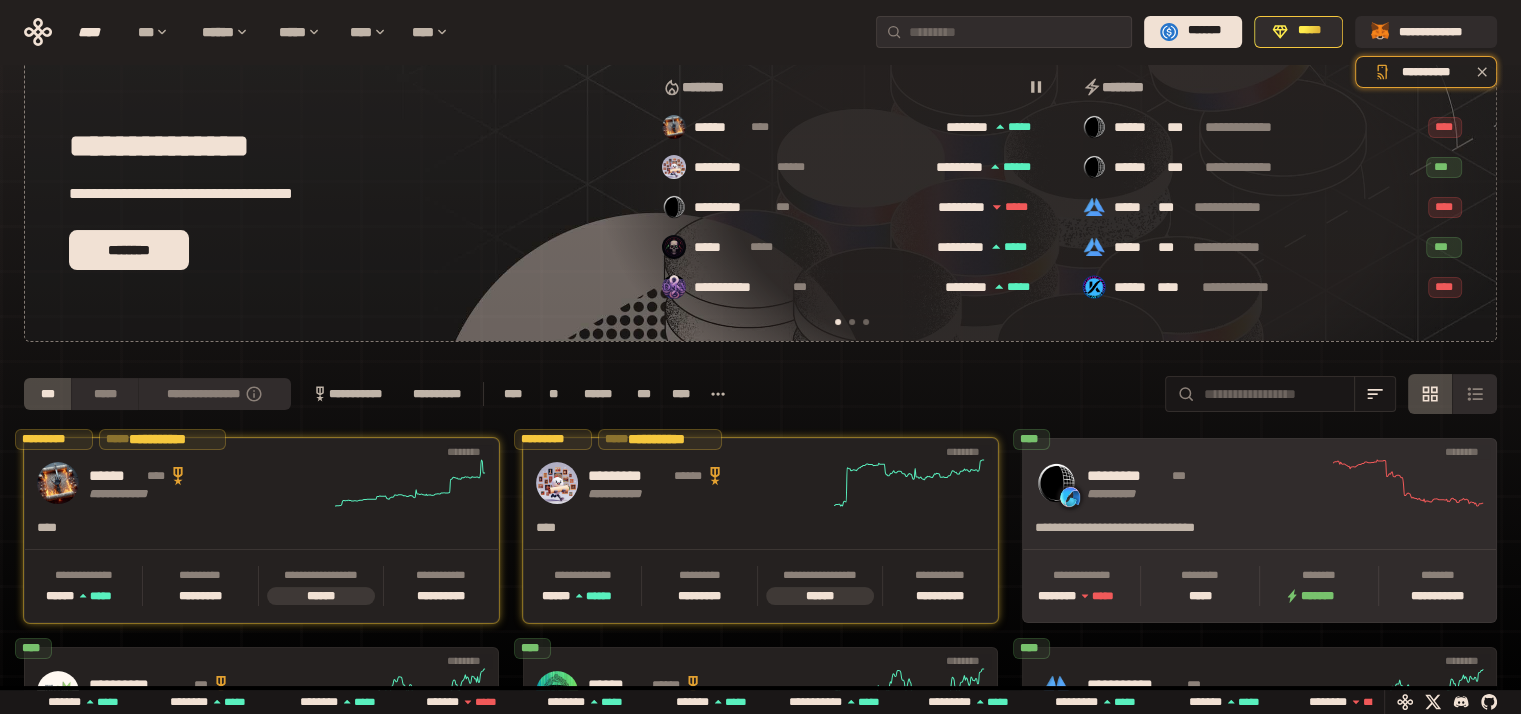 click on "**********" at bounding box center [1259, 483] 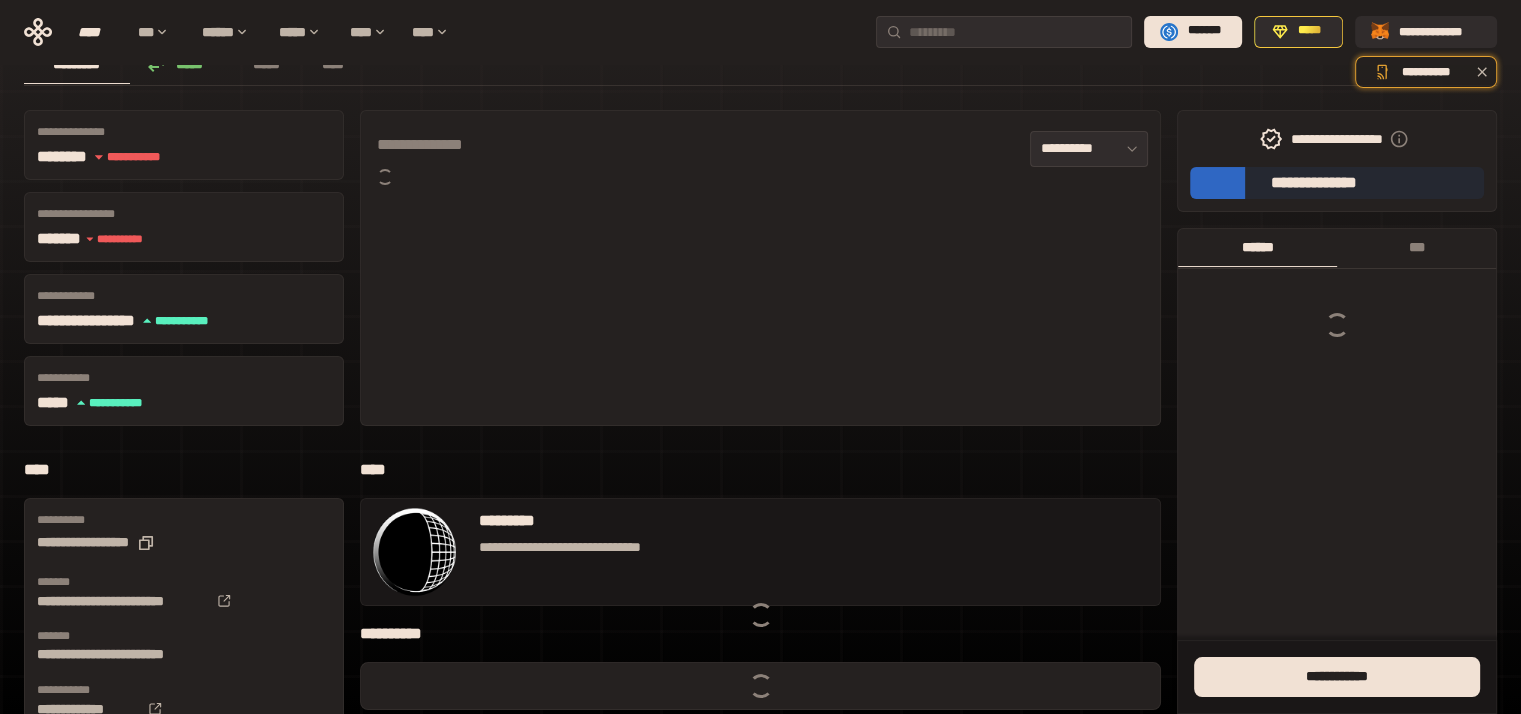 scroll, scrollTop: 0, scrollLeft: 0, axis: both 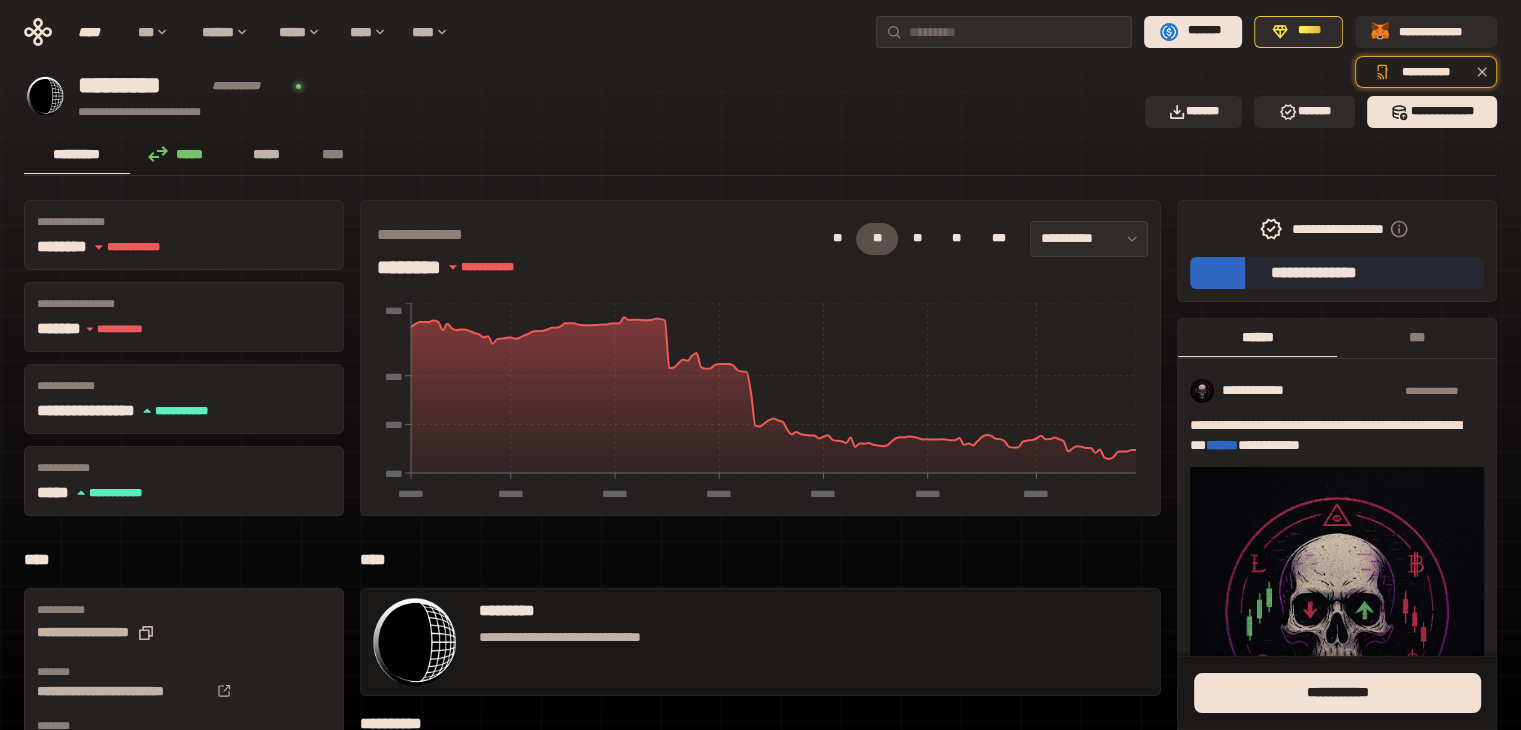 click on "*****" at bounding box center (267, 154) 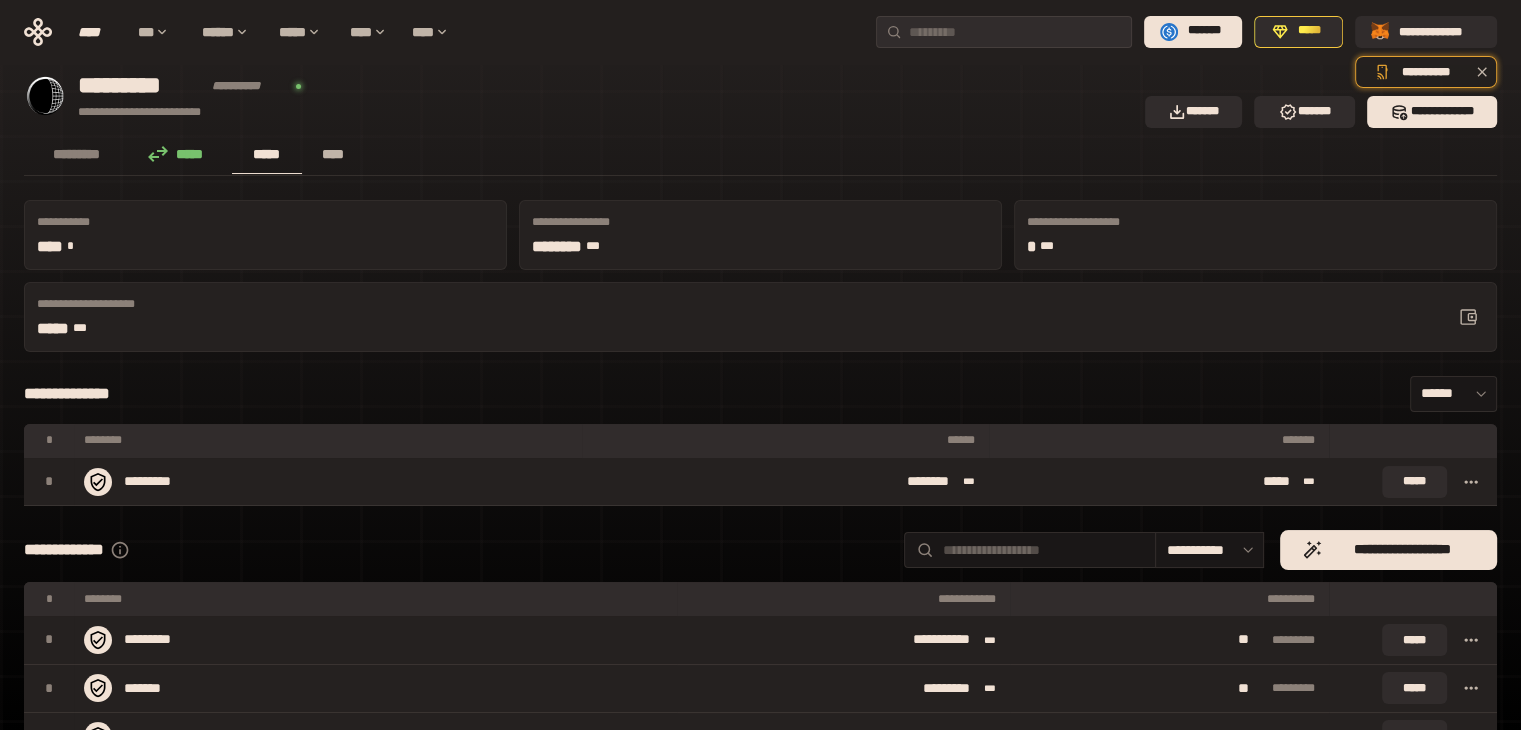 click on "****" at bounding box center (333, 154) 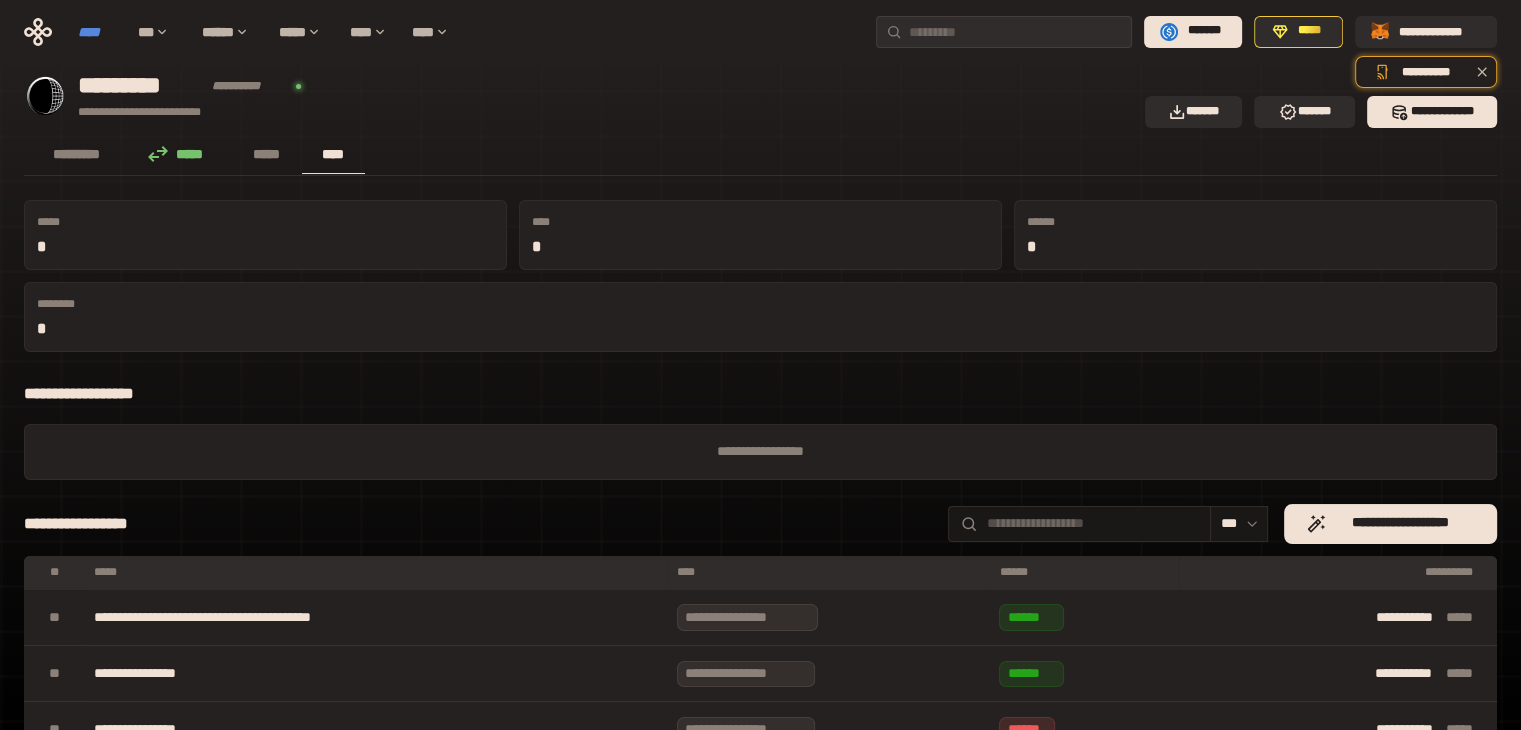 click on "****" at bounding box center (98, 32) 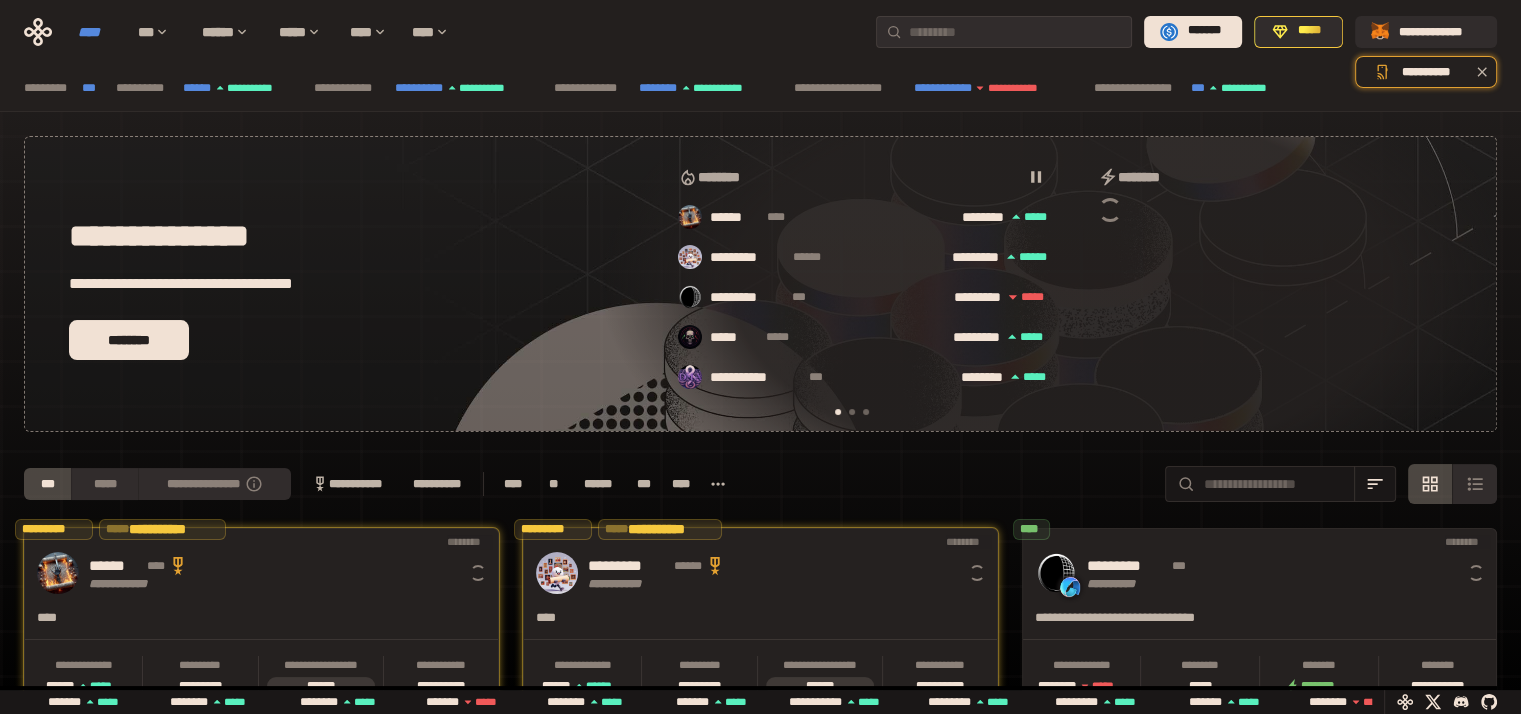 scroll, scrollTop: 0, scrollLeft: 16, axis: horizontal 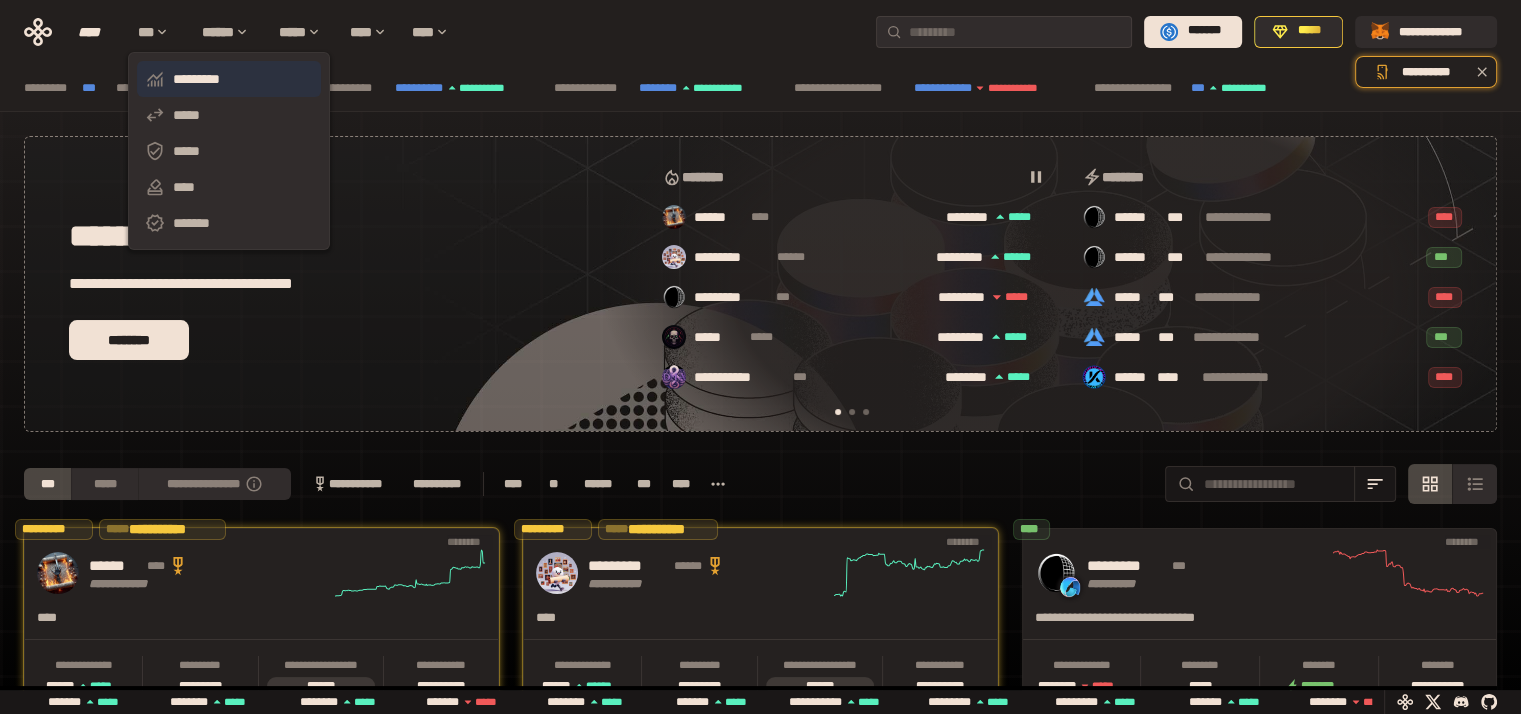 click on "*********" at bounding box center (229, 79) 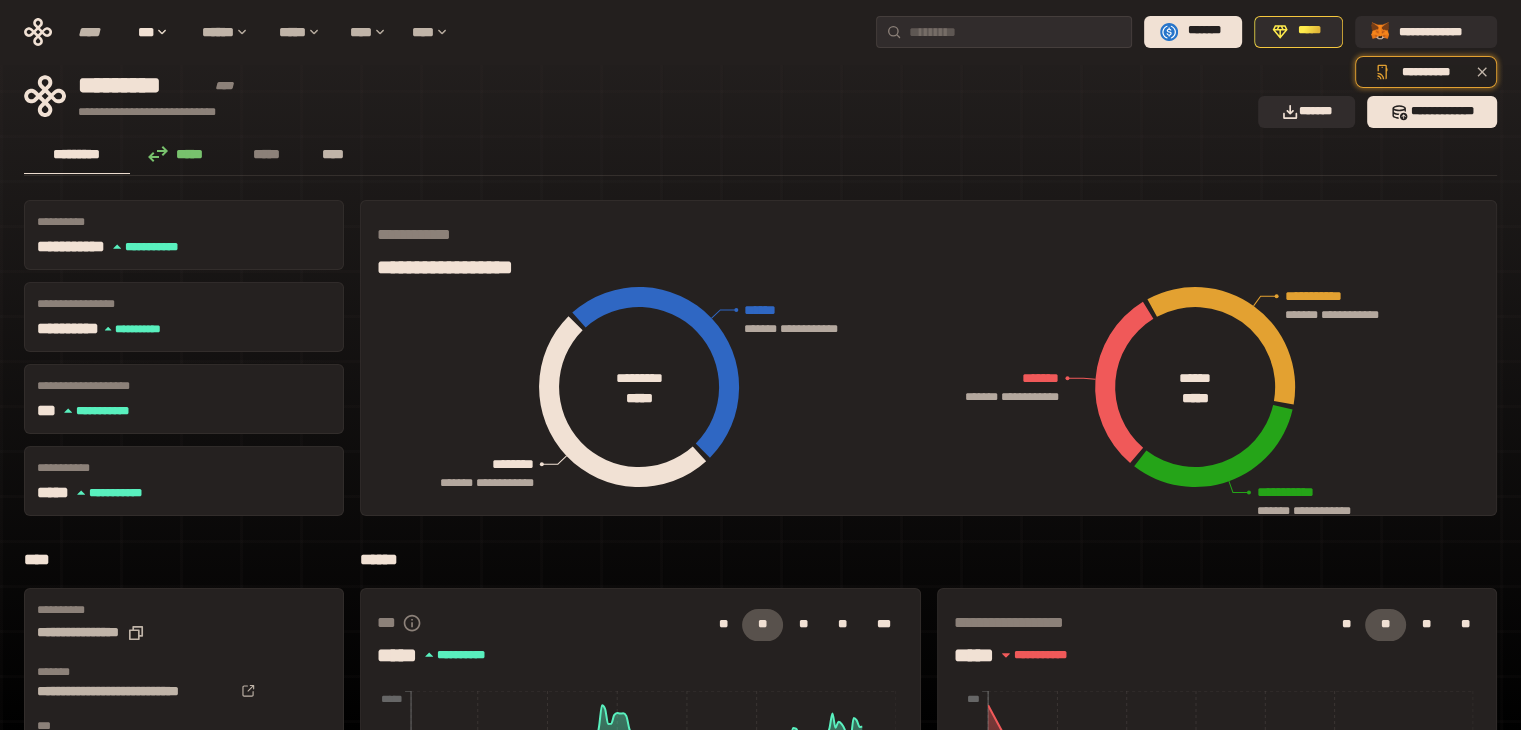 click on "****" at bounding box center (333, 154) 